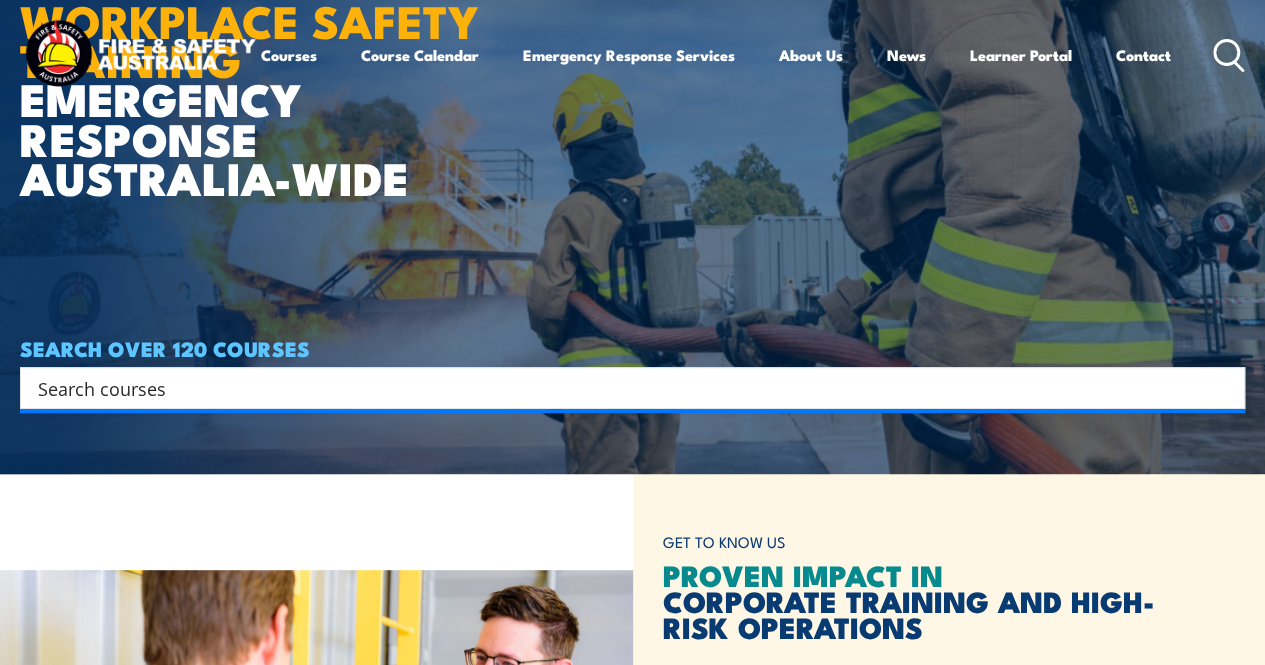 scroll, scrollTop: 0, scrollLeft: 0, axis: both 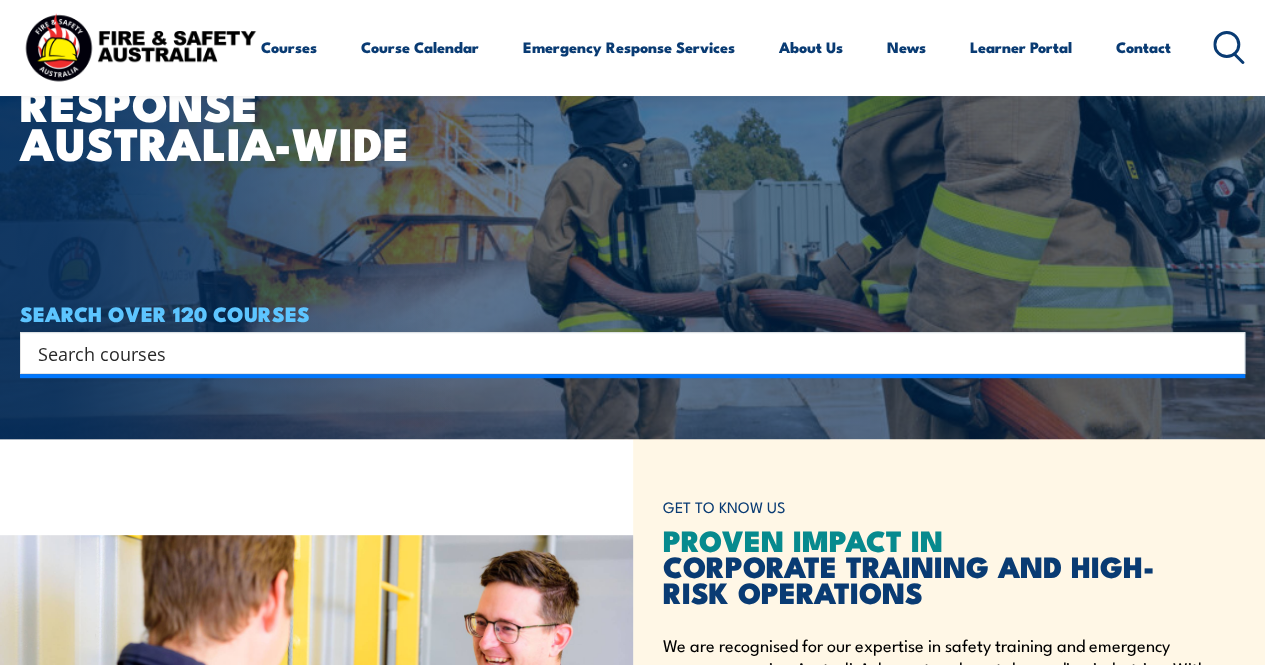 click at bounding box center (619, 353) 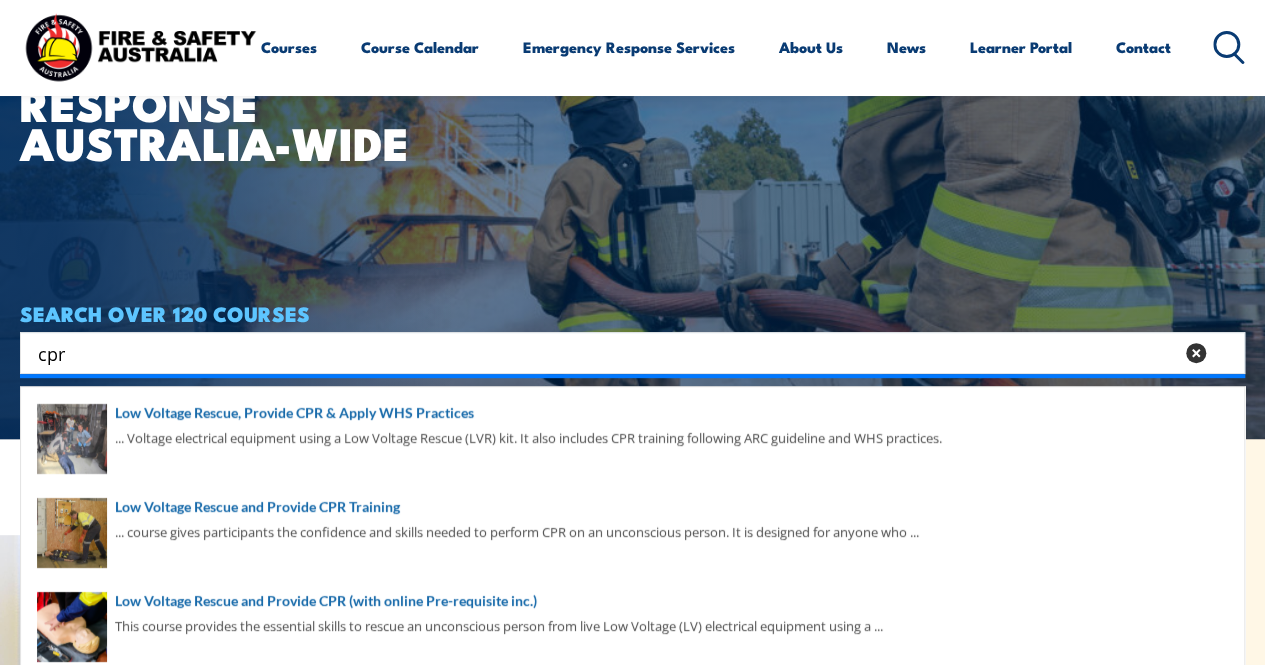 type on "cpr" 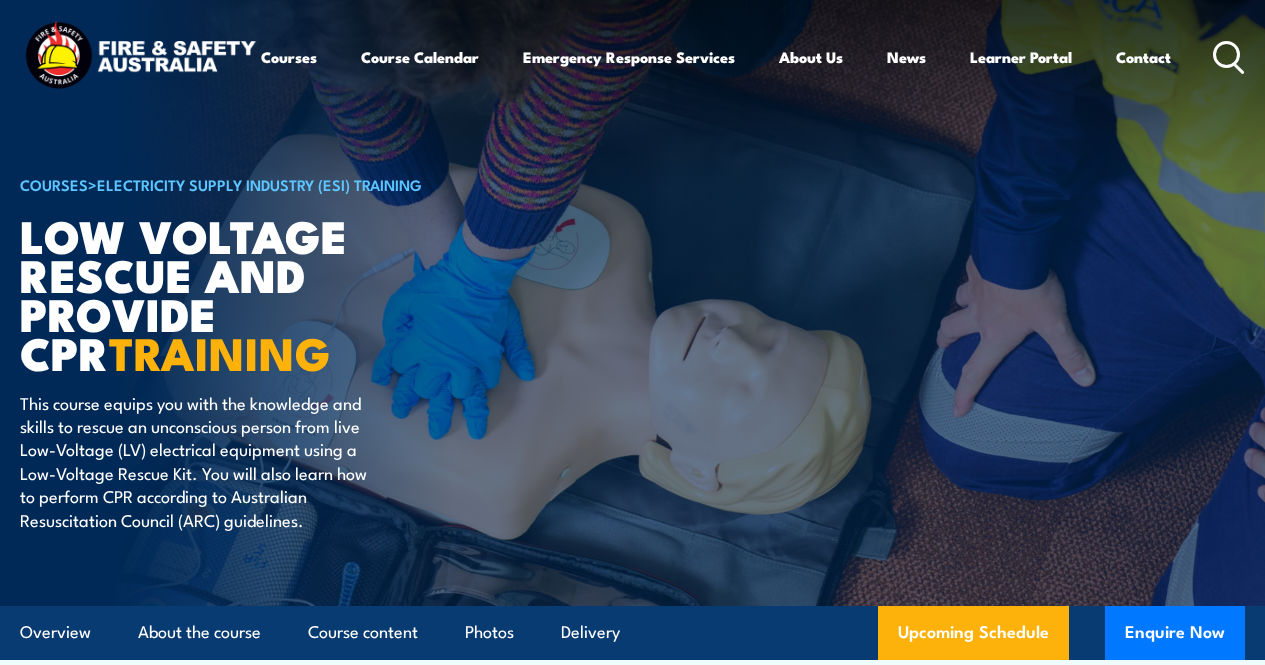scroll, scrollTop: 0, scrollLeft: 0, axis: both 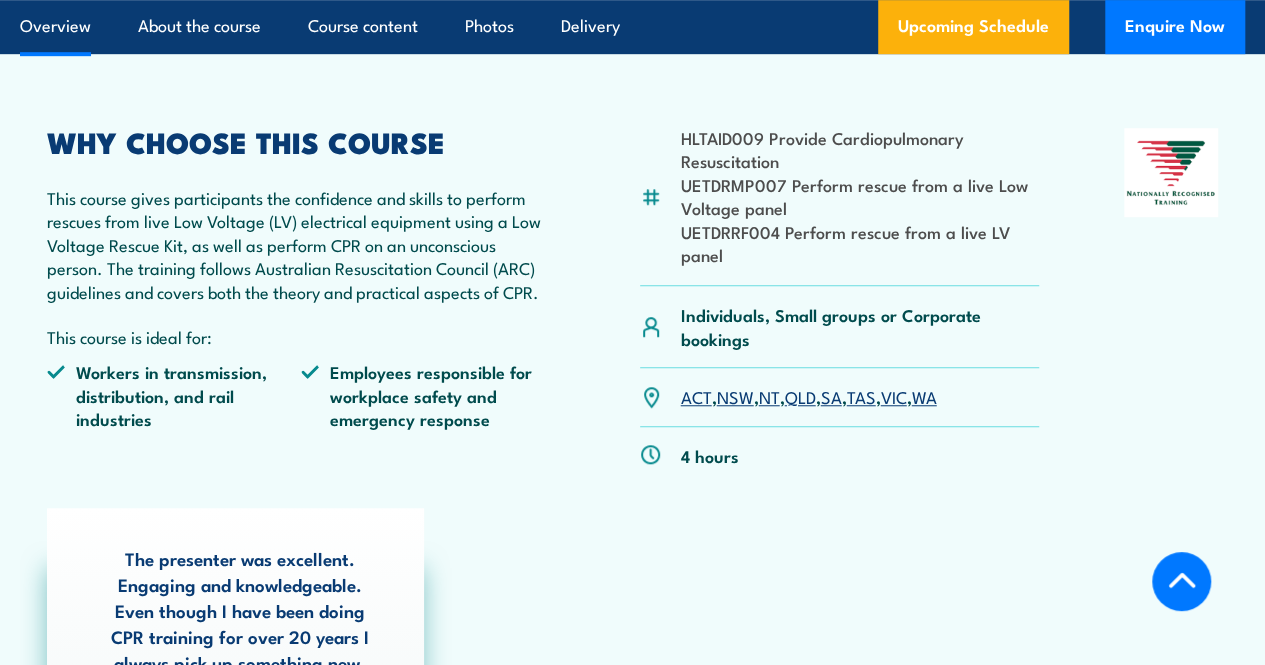 click on "SA" at bounding box center [831, 396] 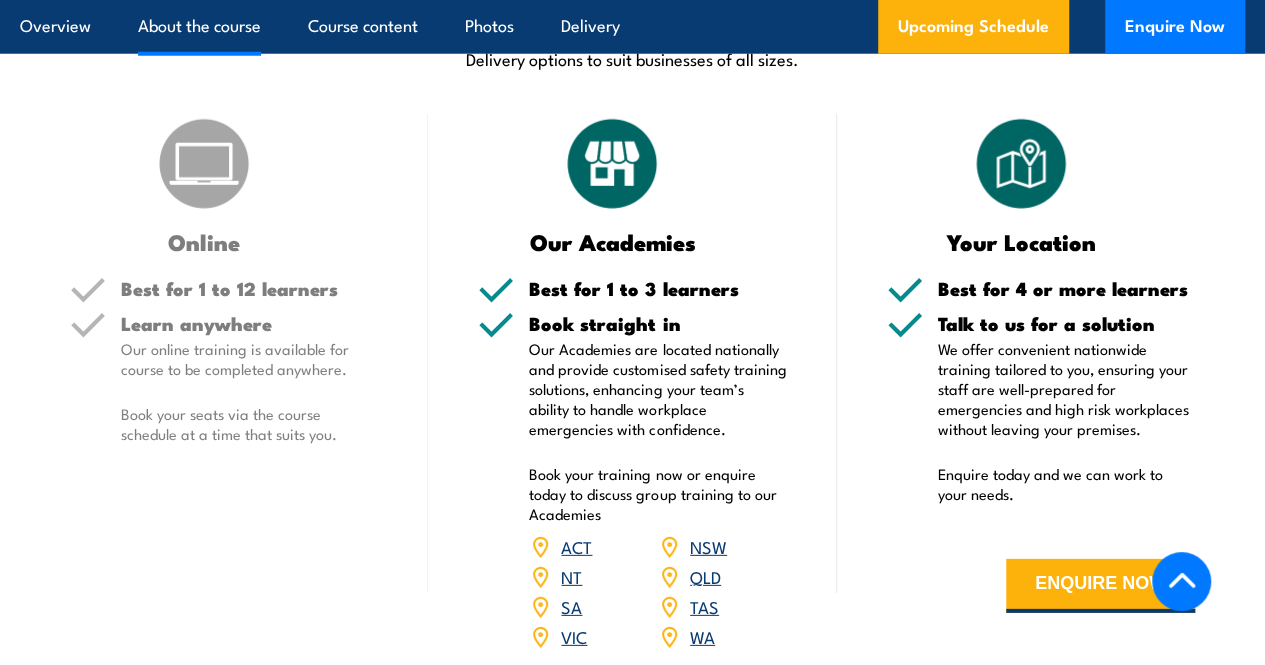 scroll, scrollTop: 0, scrollLeft: 0, axis: both 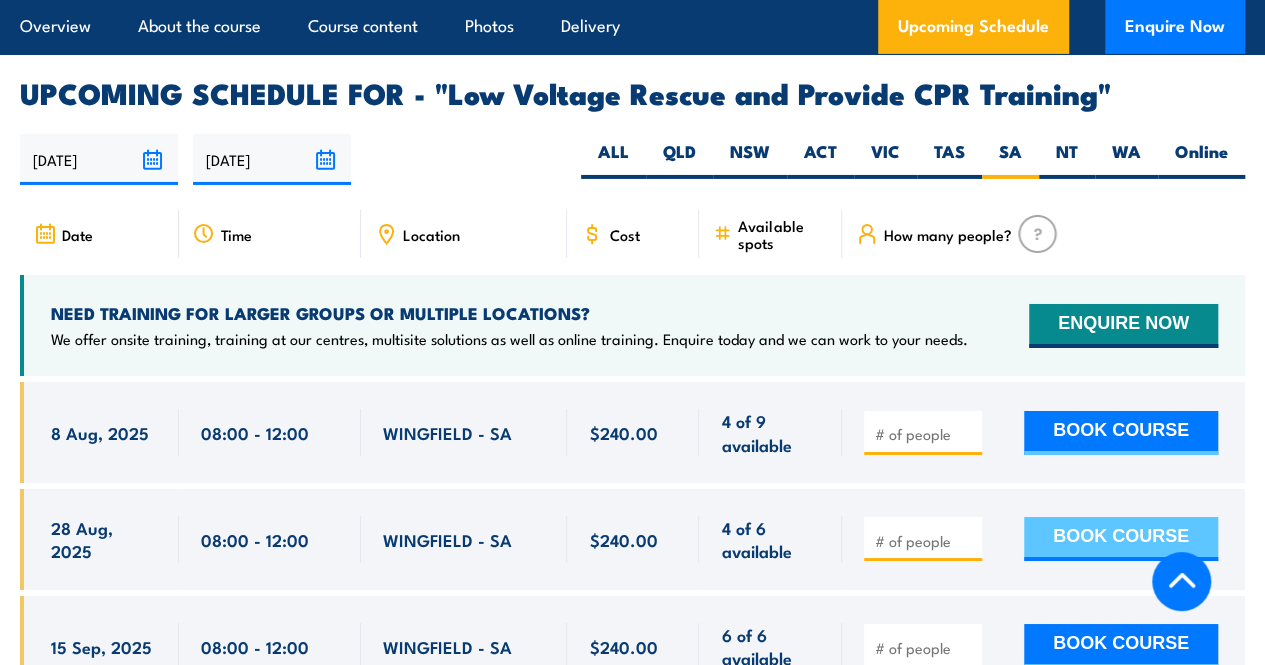 click on "BOOK COURSE" at bounding box center [1121, 539] 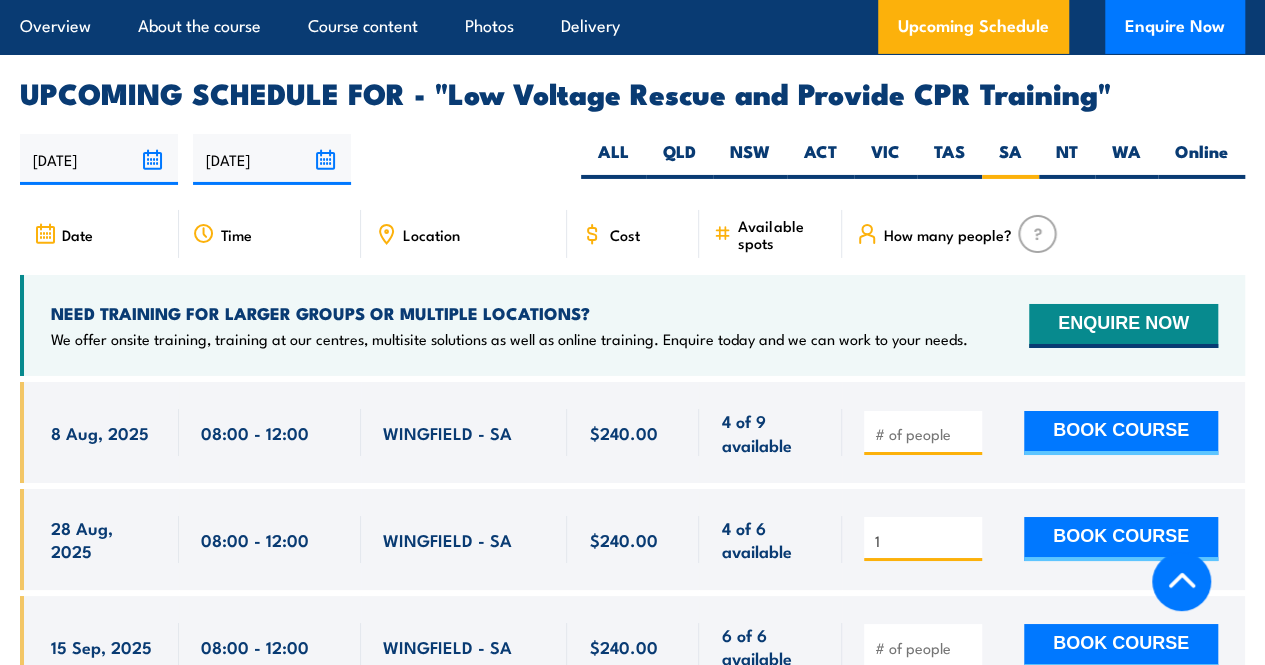 type on "1" 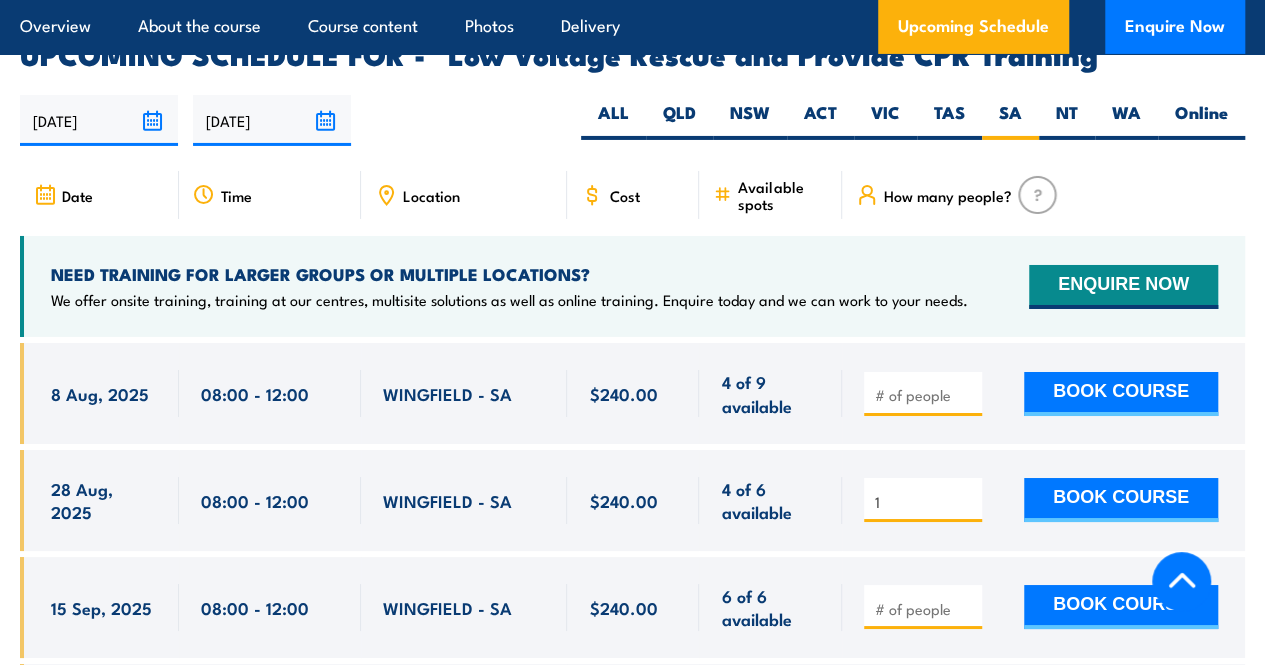 scroll, scrollTop: 3432, scrollLeft: 0, axis: vertical 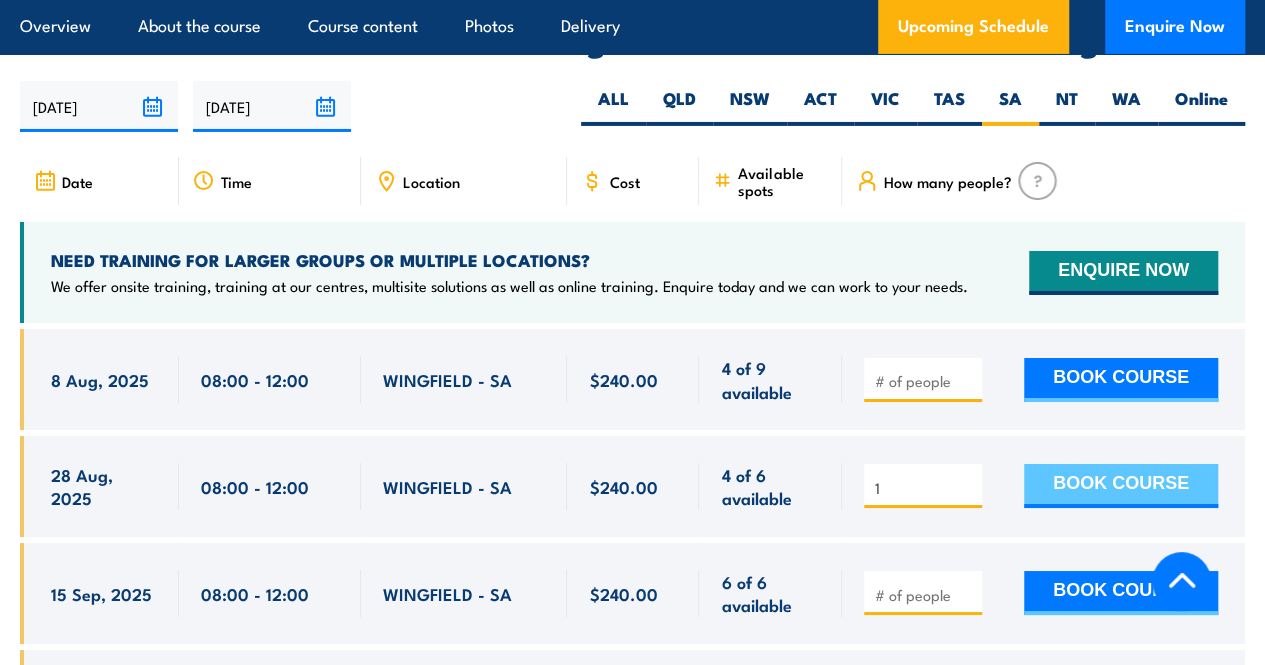 click on "BOOK COURSE" at bounding box center (1121, 486) 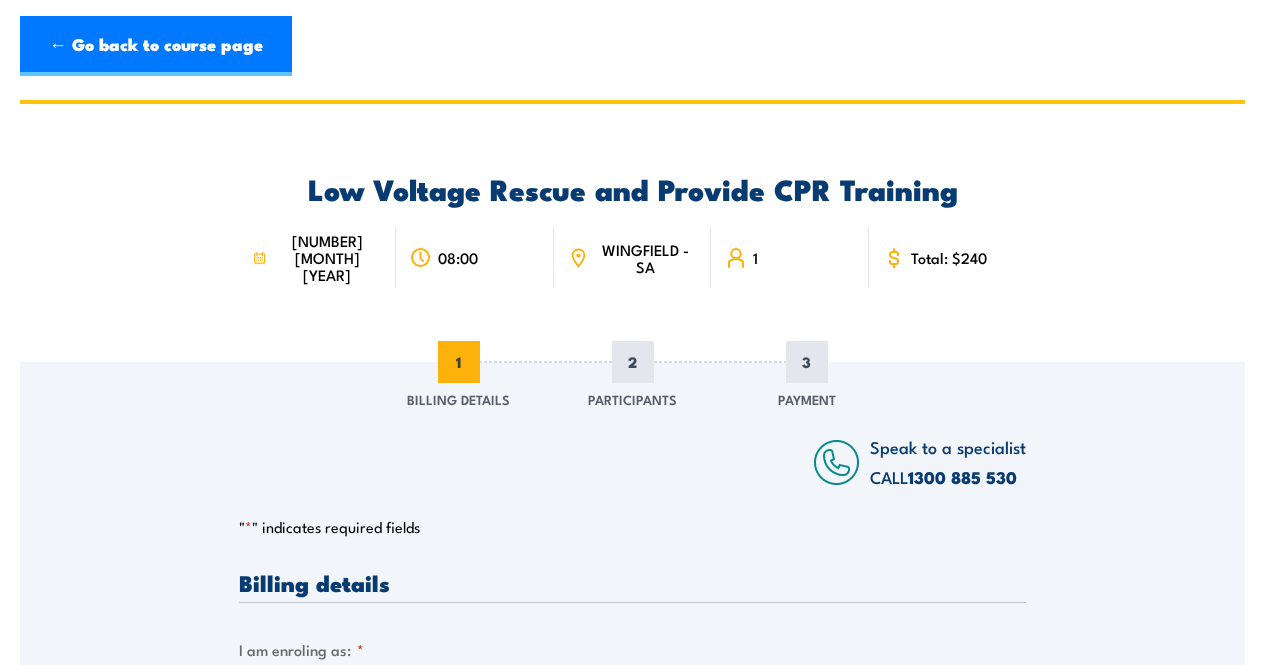 scroll, scrollTop: 0, scrollLeft: 0, axis: both 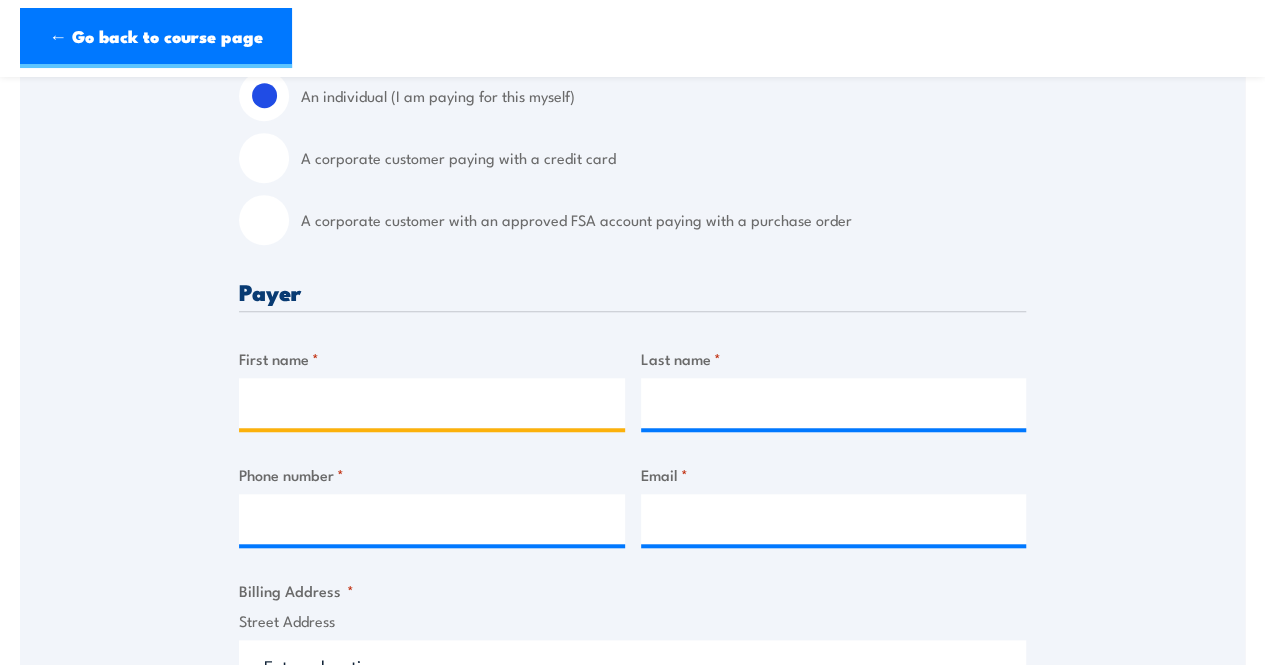 click on "First name *" at bounding box center (432, 403) 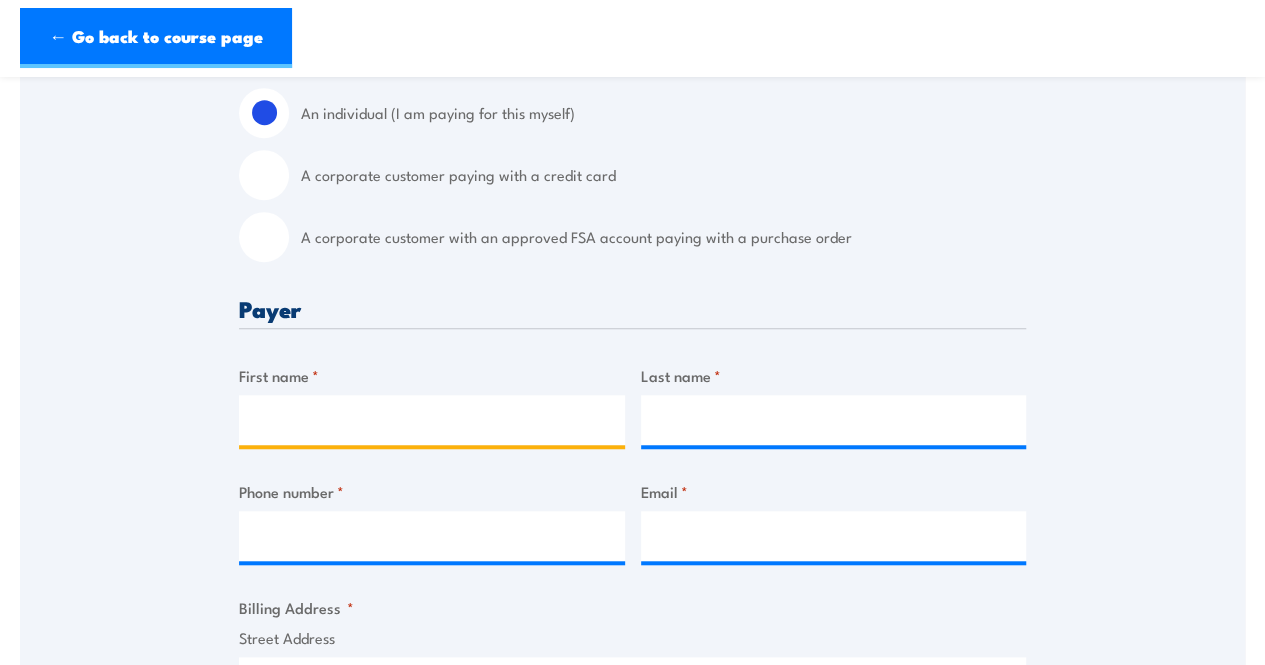 scroll, scrollTop: 588, scrollLeft: 0, axis: vertical 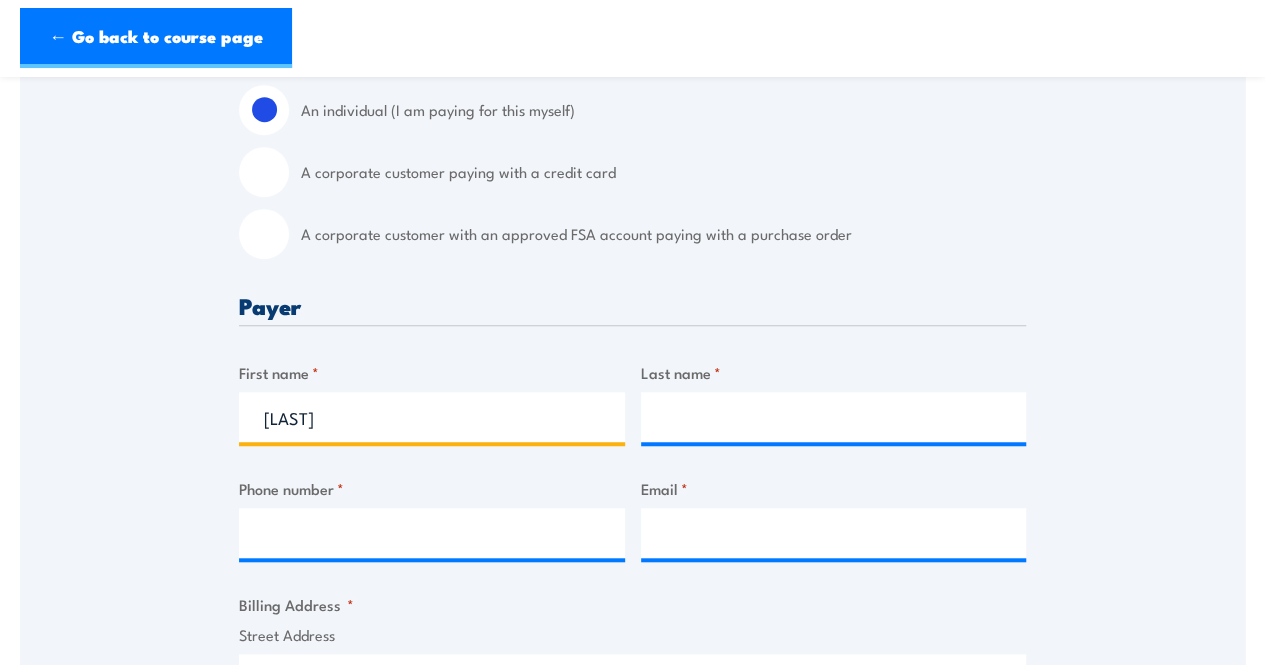 type on "Karamjeet" 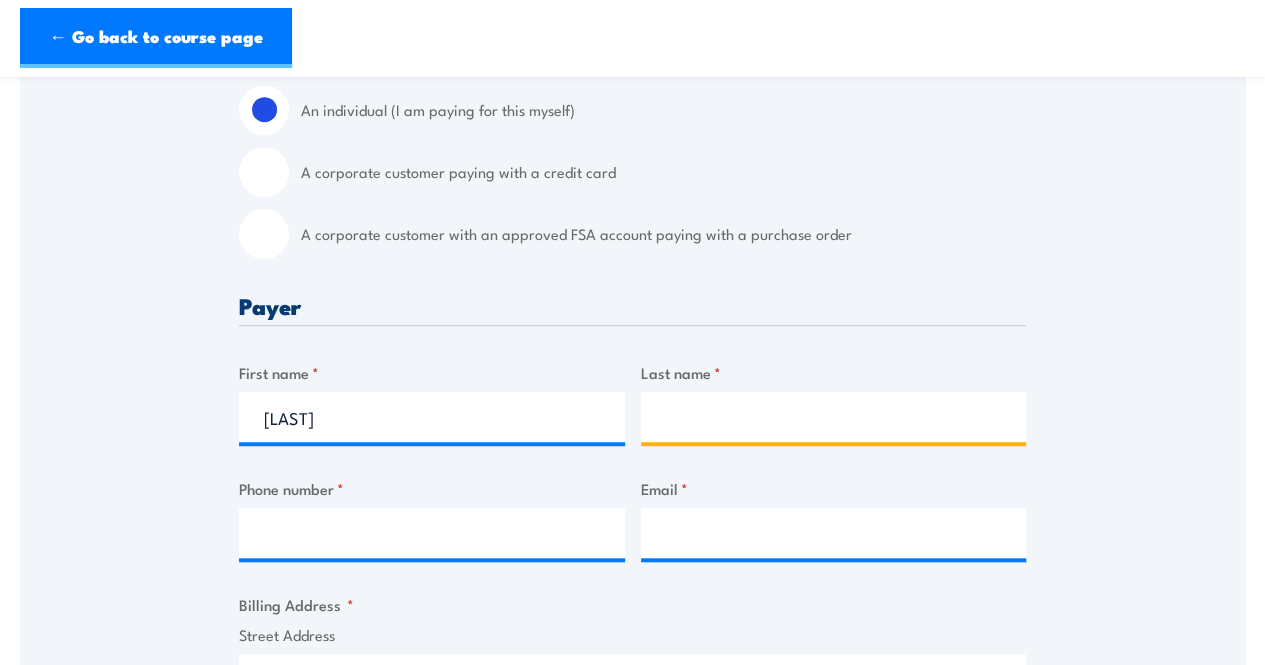 click on "Last name *" at bounding box center [834, 417] 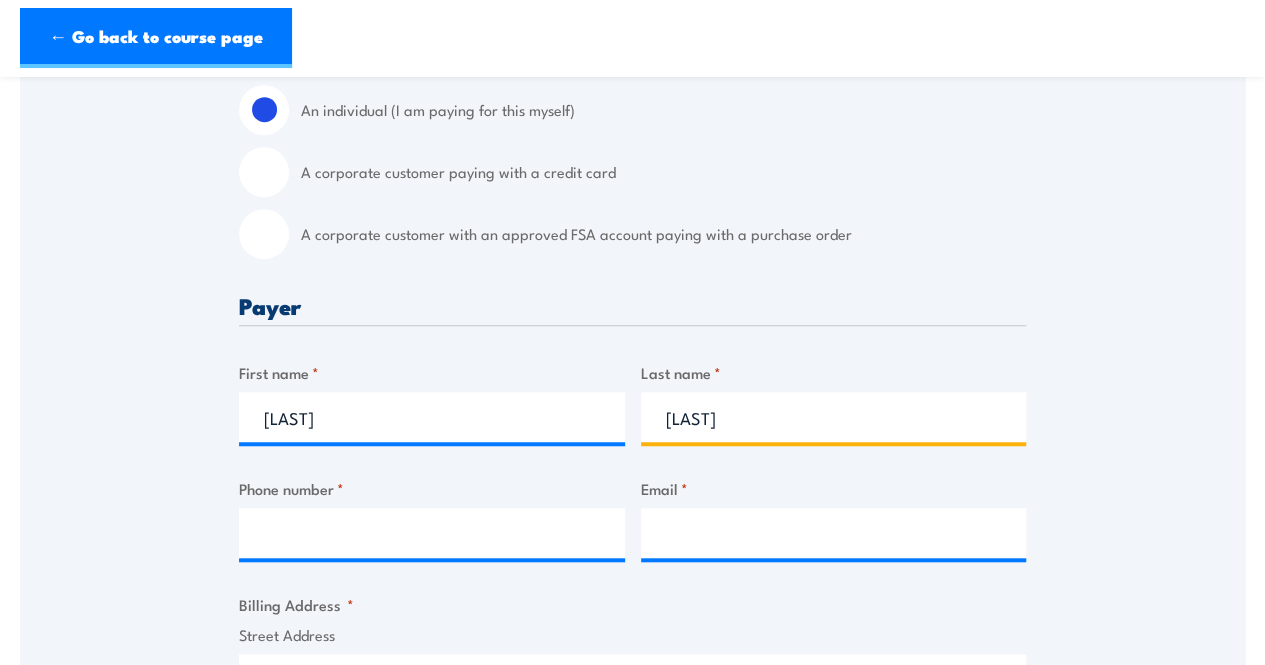 type on "Singh" 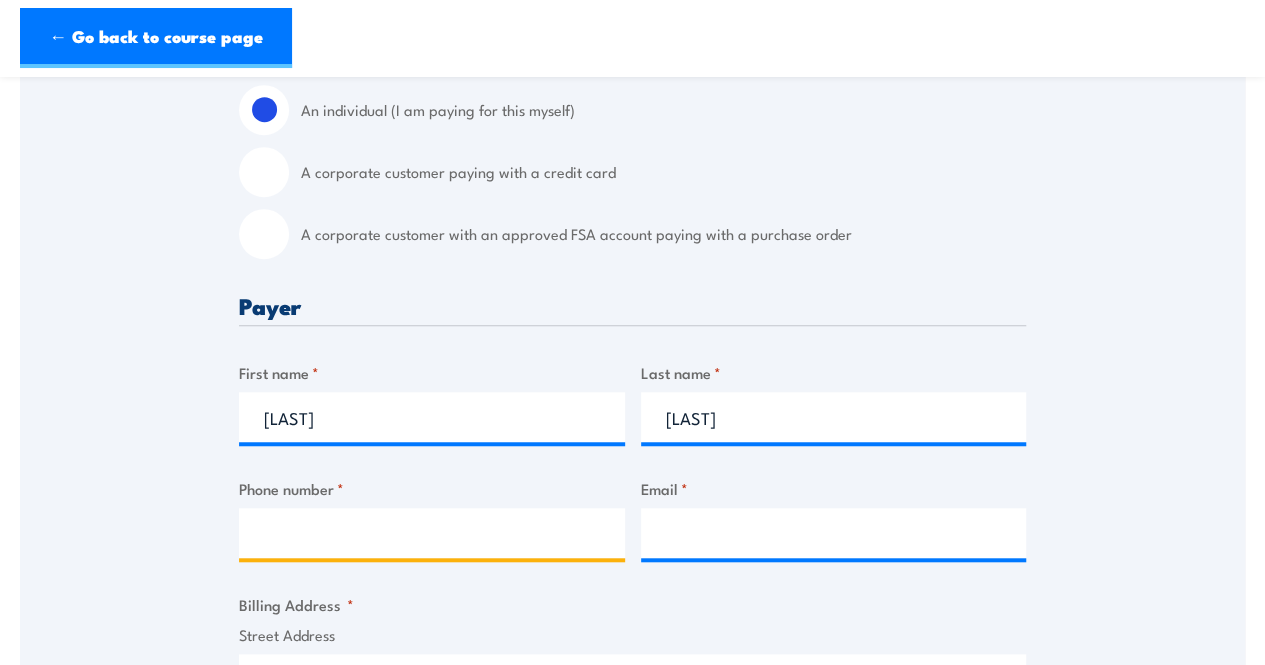 click on "Phone number *" at bounding box center [432, 533] 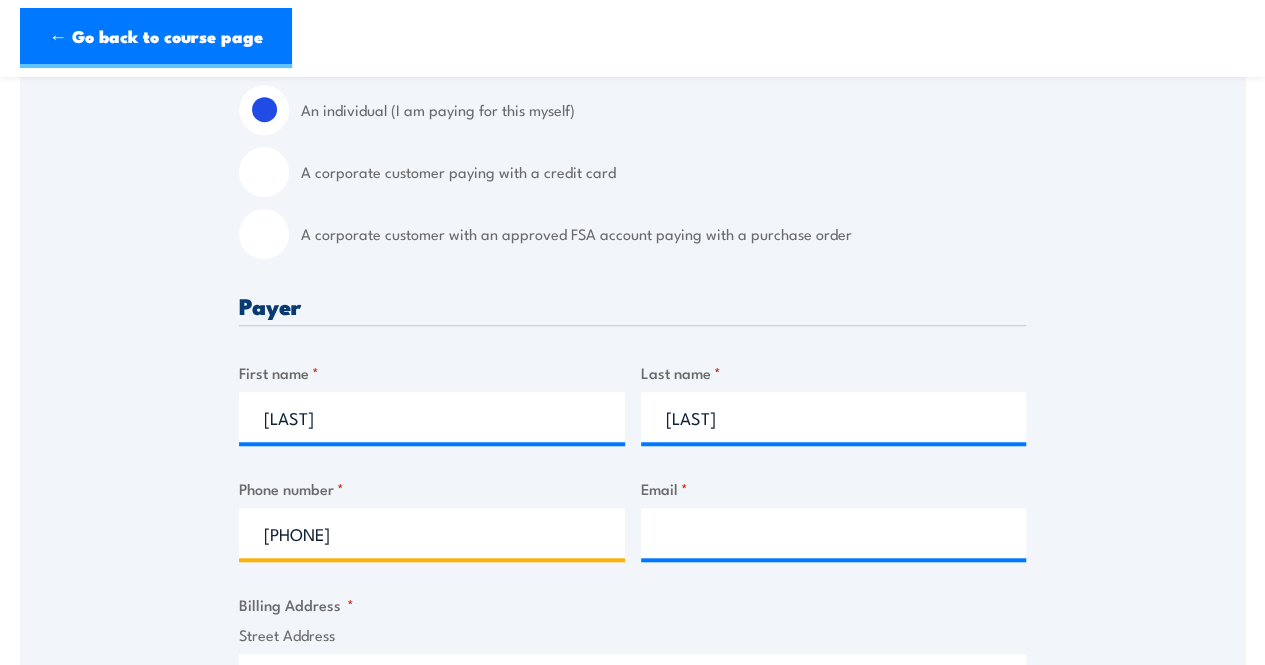 type on "0422506361" 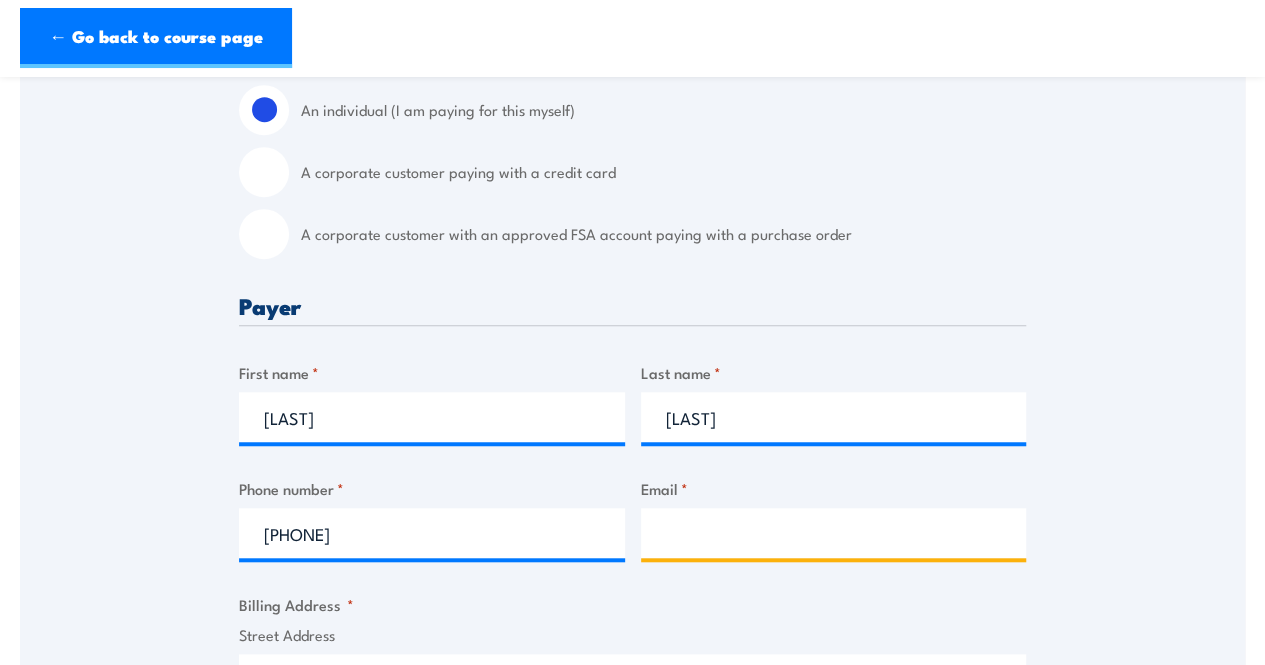 click on "Email *" at bounding box center [834, 533] 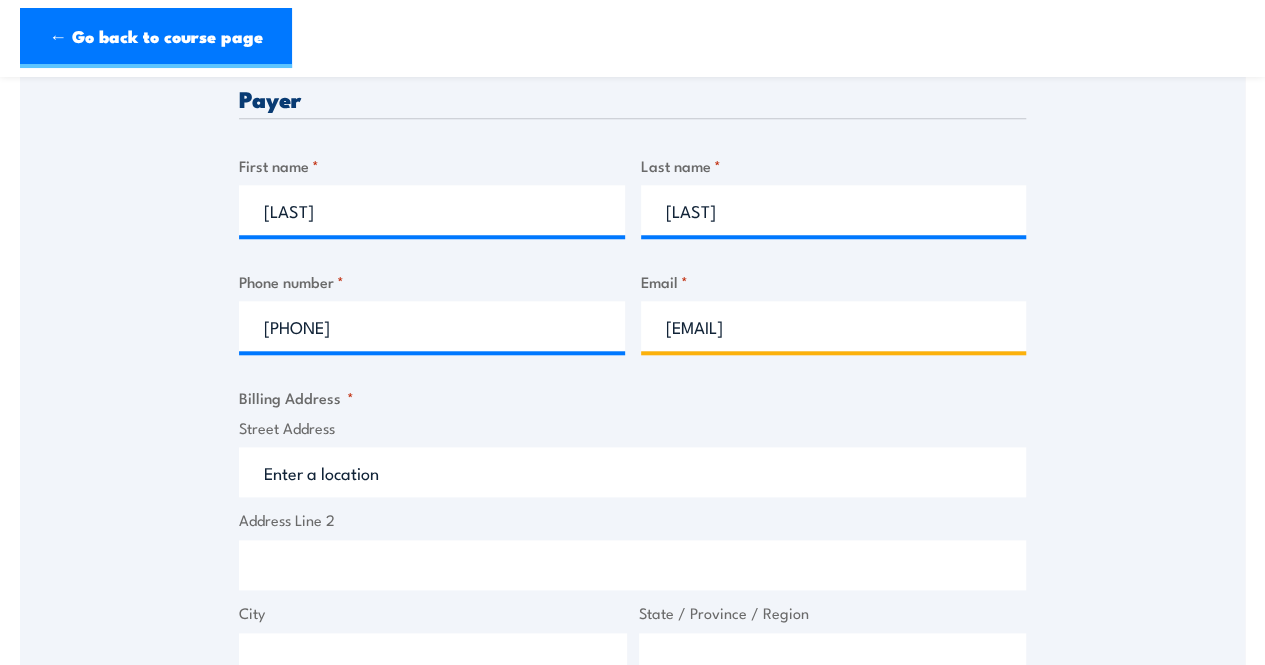 scroll, scrollTop: 818, scrollLeft: 0, axis: vertical 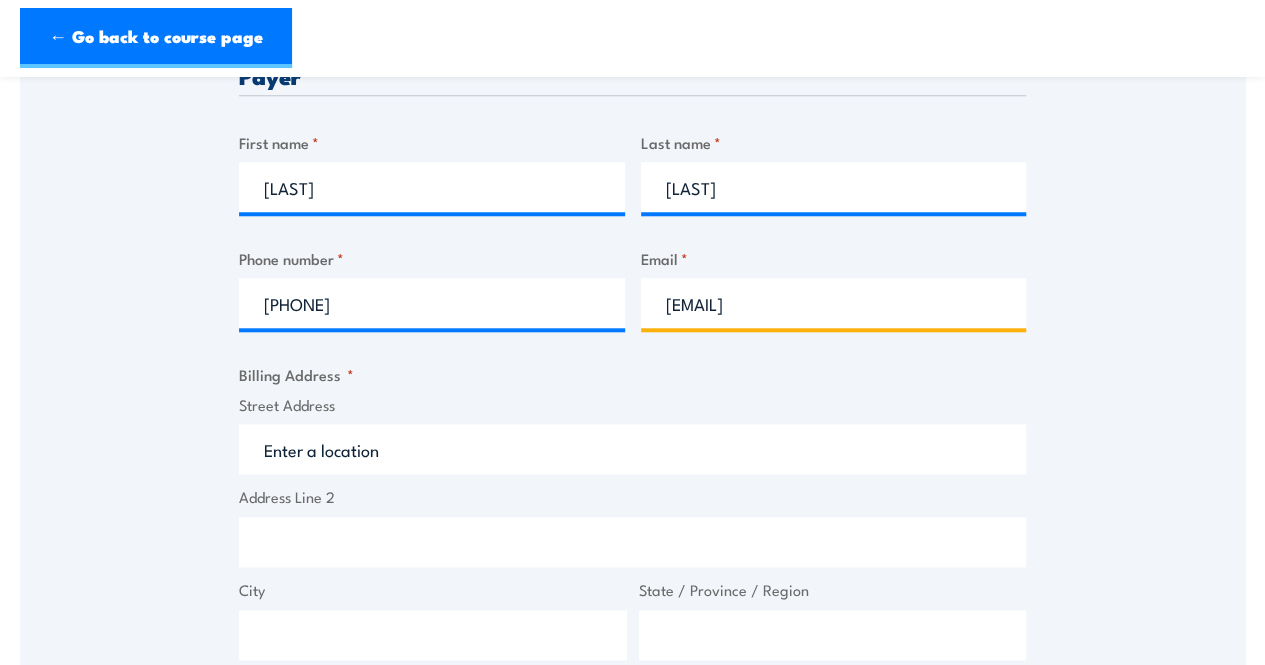 type on "karamjeetsinghrai10@gmail.com" 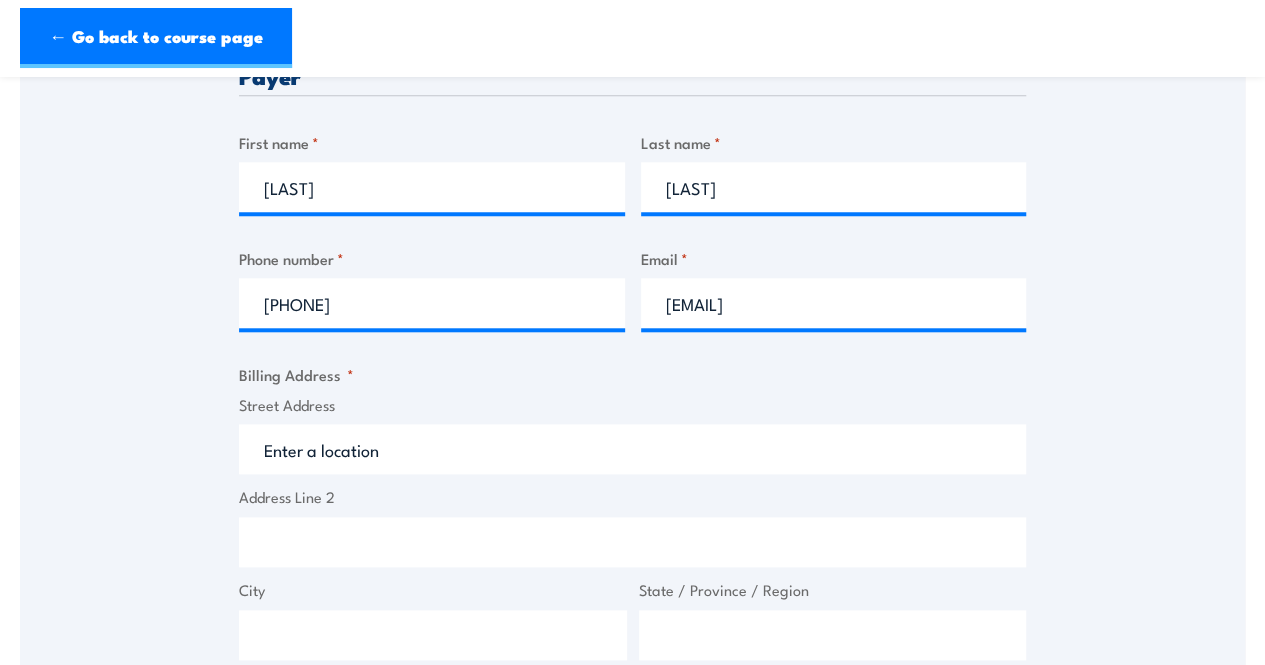 click on "Street Address" at bounding box center (632, 449) 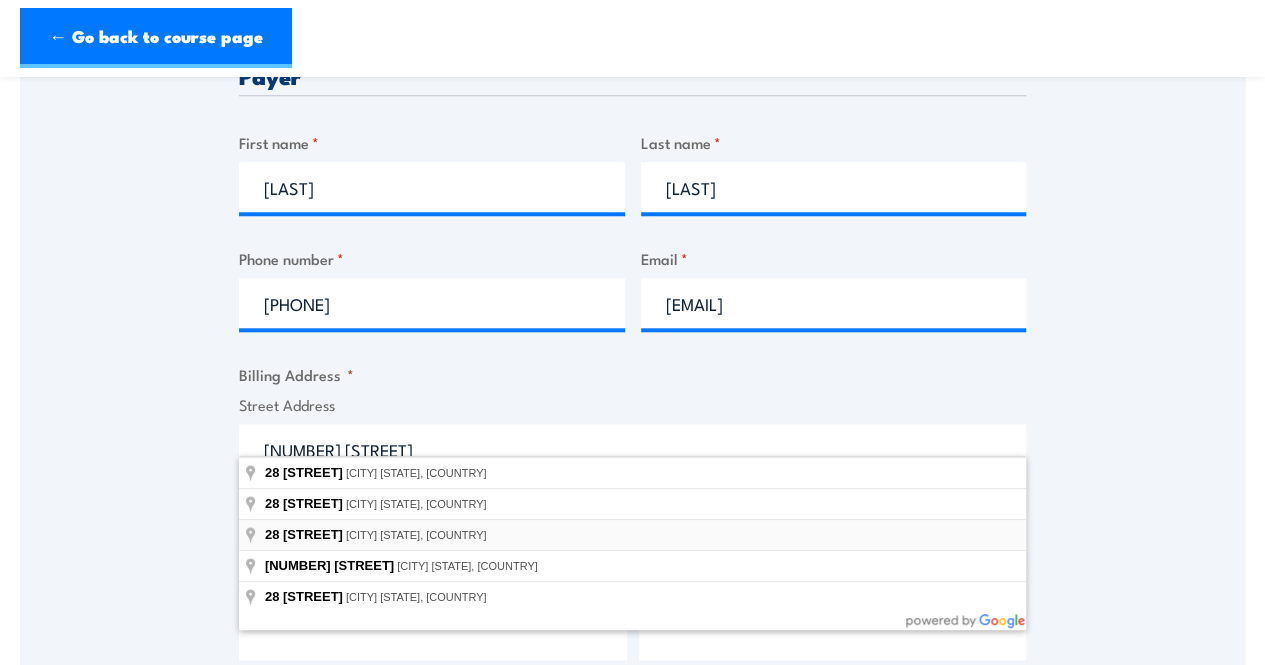 type on "28 Brand Street, Oakden SA, Australia" 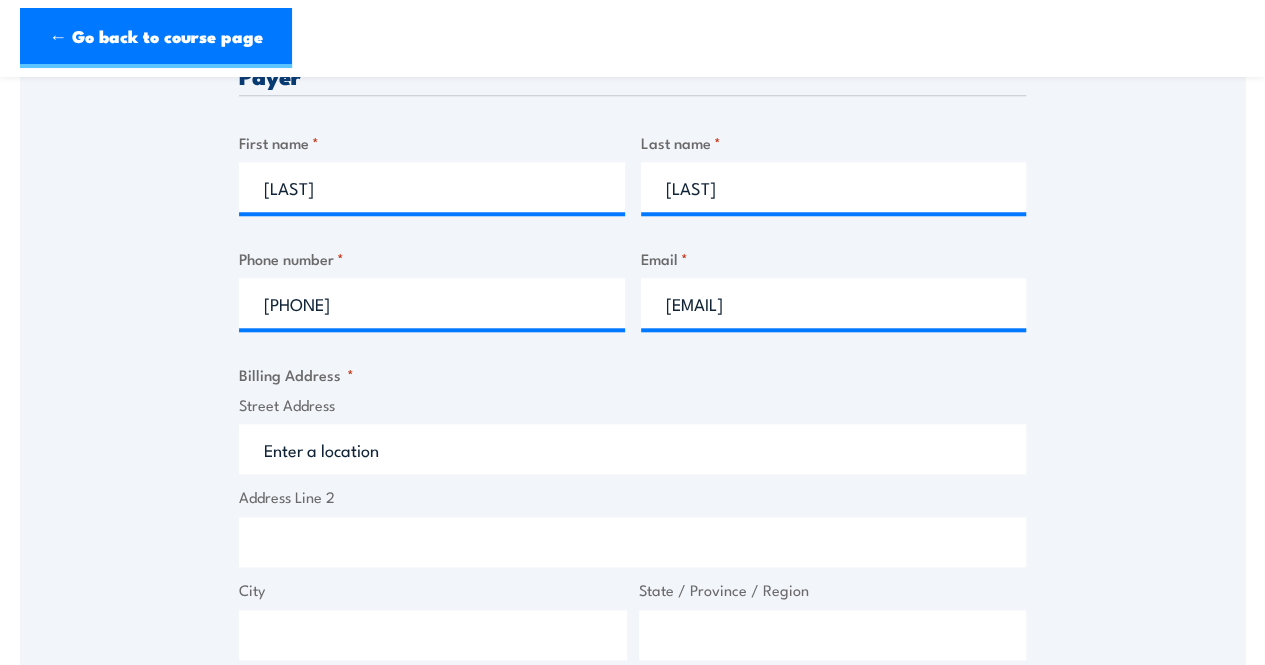 type on "28 Brand St" 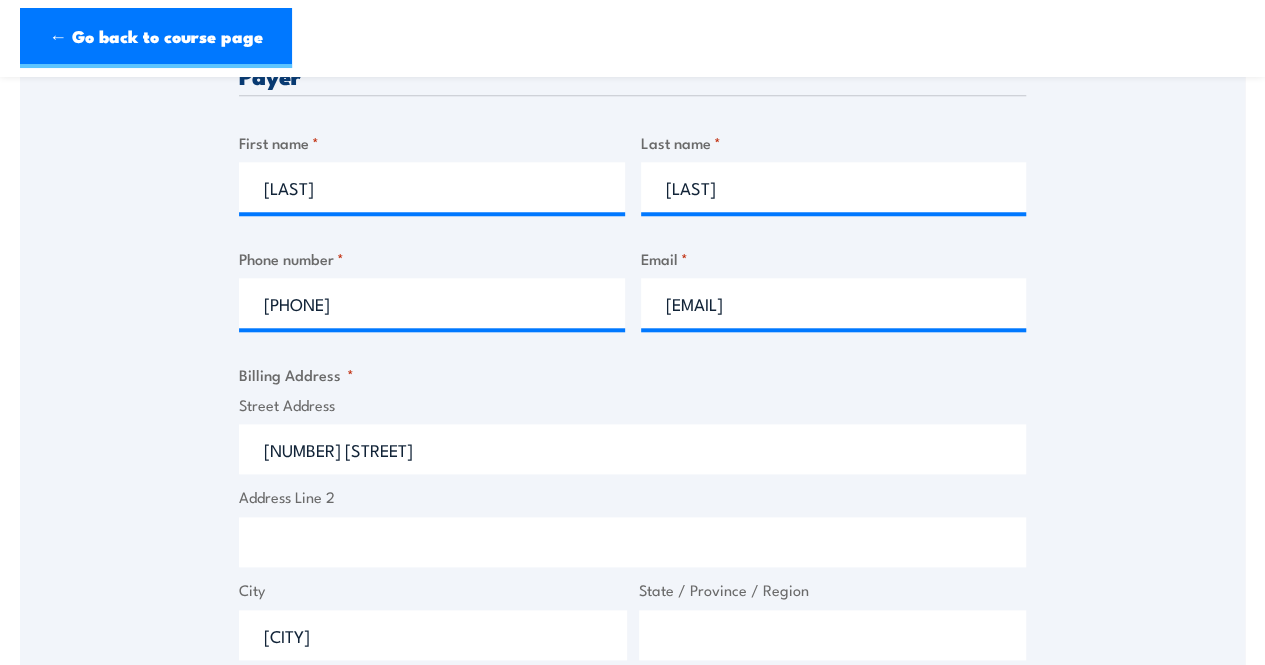 type on "South Australia" 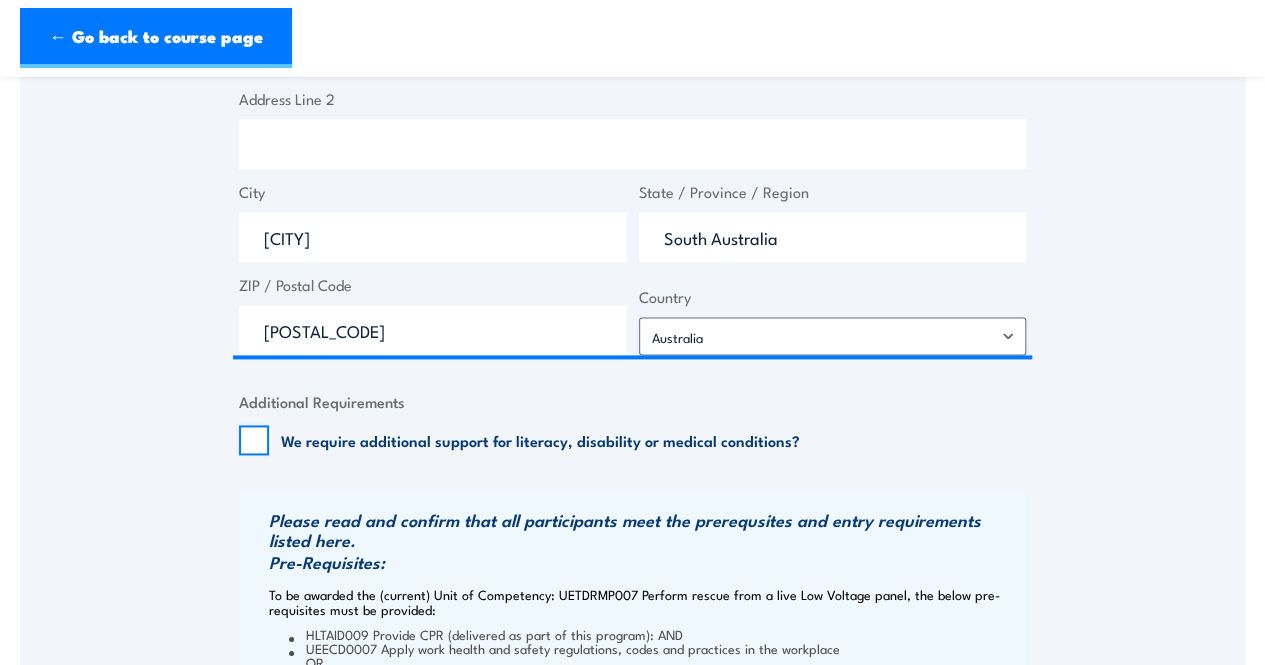 scroll, scrollTop: 1216, scrollLeft: 0, axis: vertical 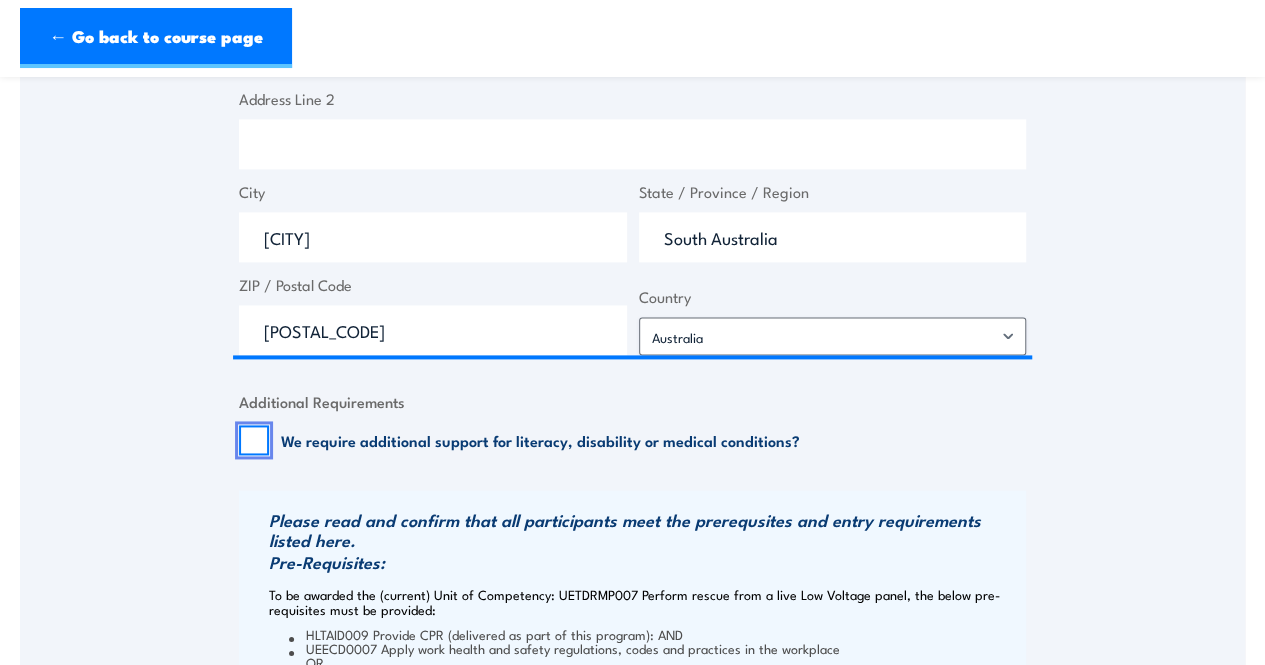 click on "We require additional support for literacy, disability or medical conditions?" at bounding box center (254, 440) 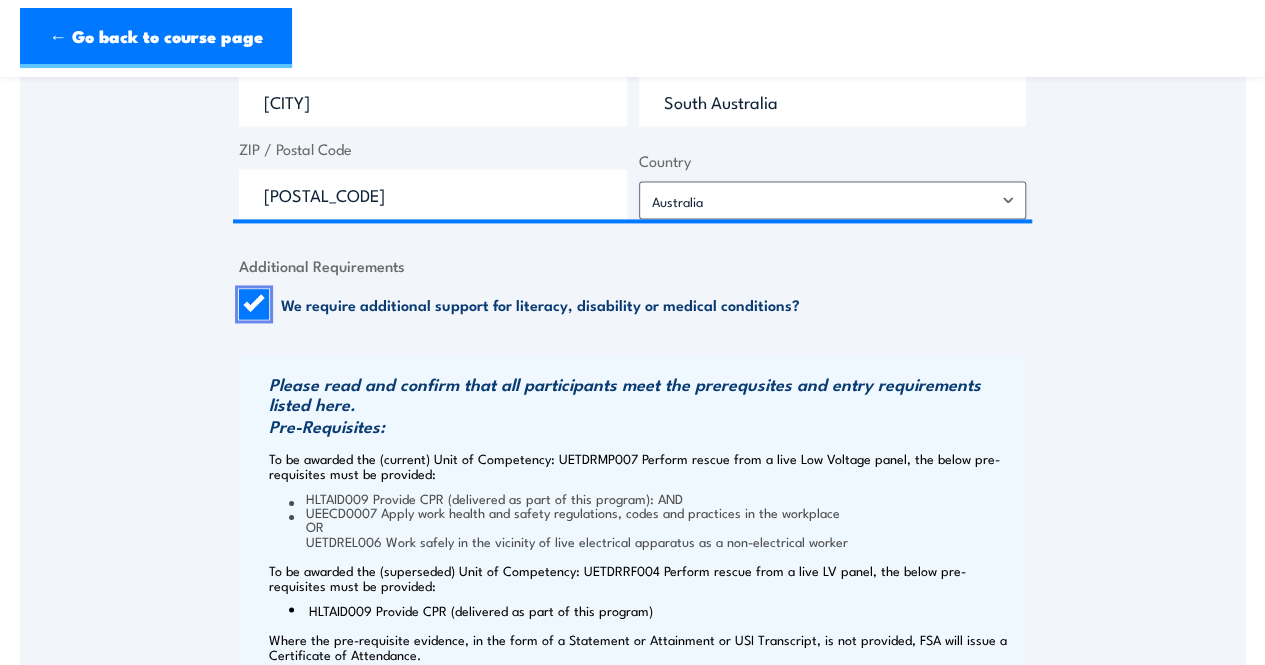 scroll, scrollTop: 1356, scrollLeft: 0, axis: vertical 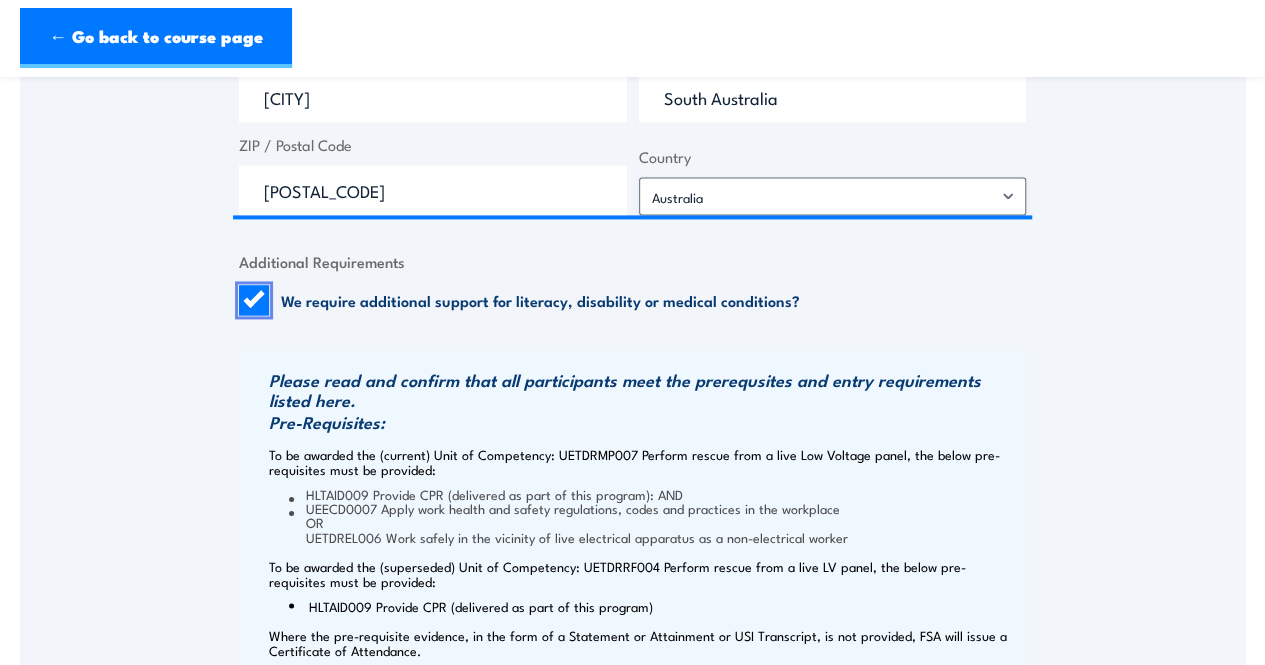 click on "We require additional support for literacy, disability or medical conditions?" at bounding box center [254, 300] 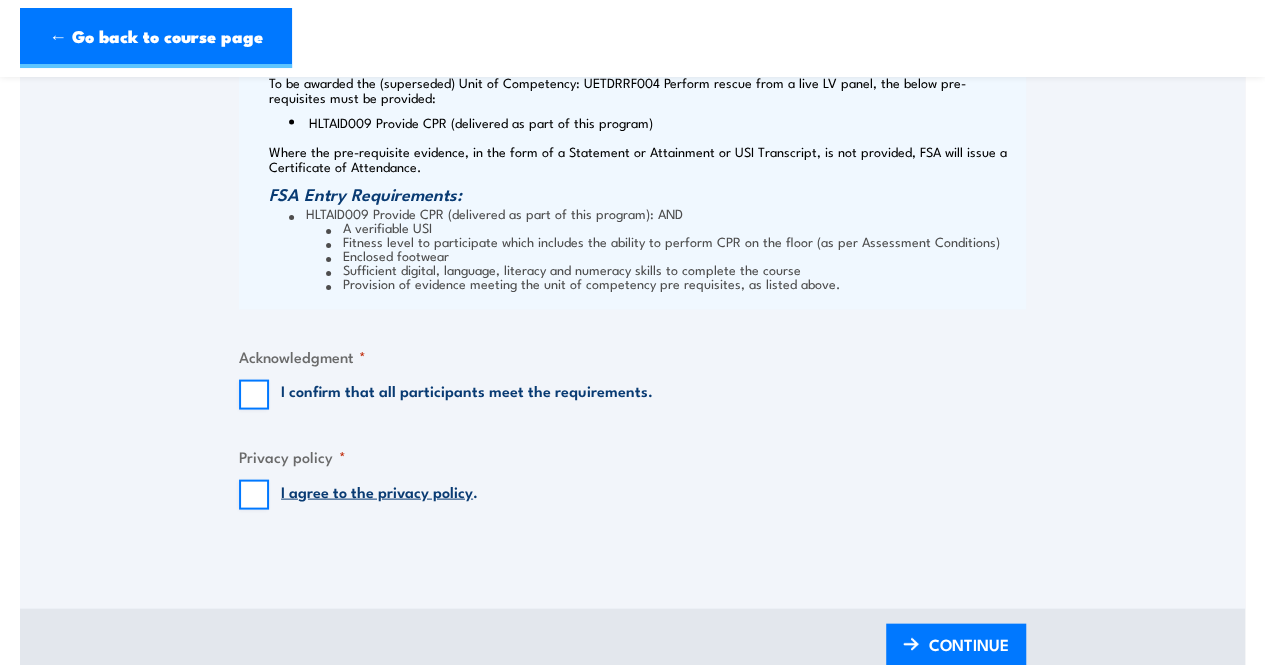 scroll, scrollTop: 1850, scrollLeft: 0, axis: vertical 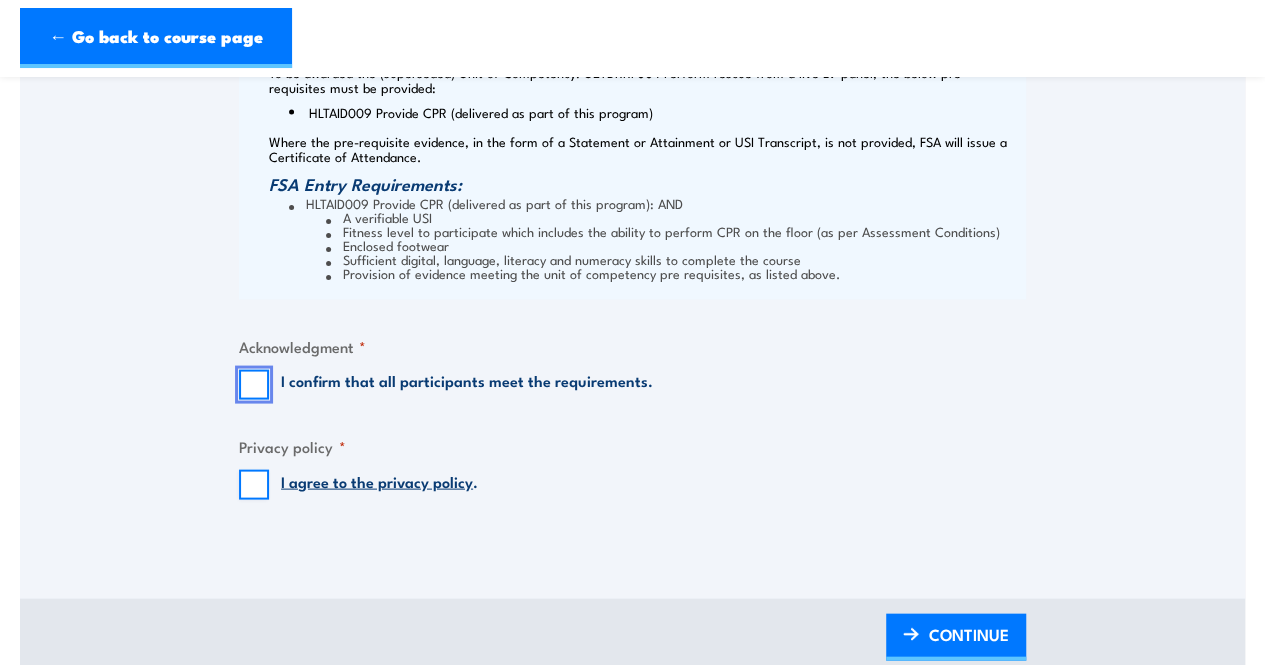 click on "I confirm that all participants meet the requirements." at bounding box center [254, 384] 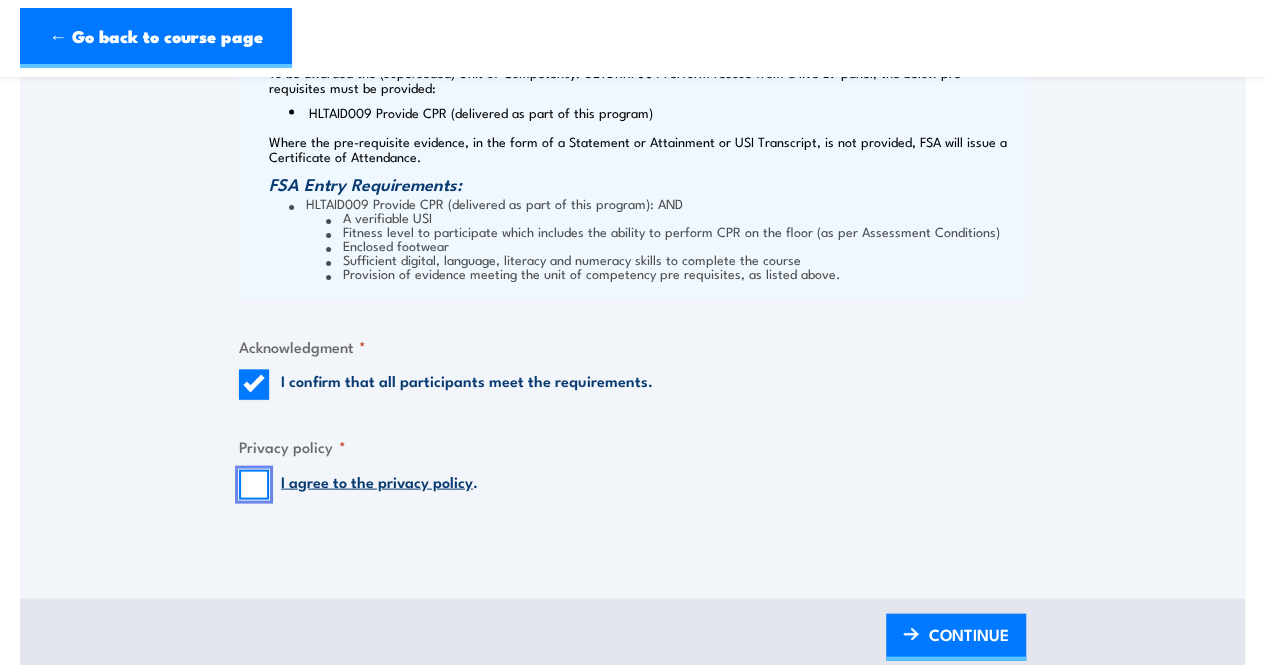 click on "I agree to the privacy policy ." at bounding box center (254, 484) 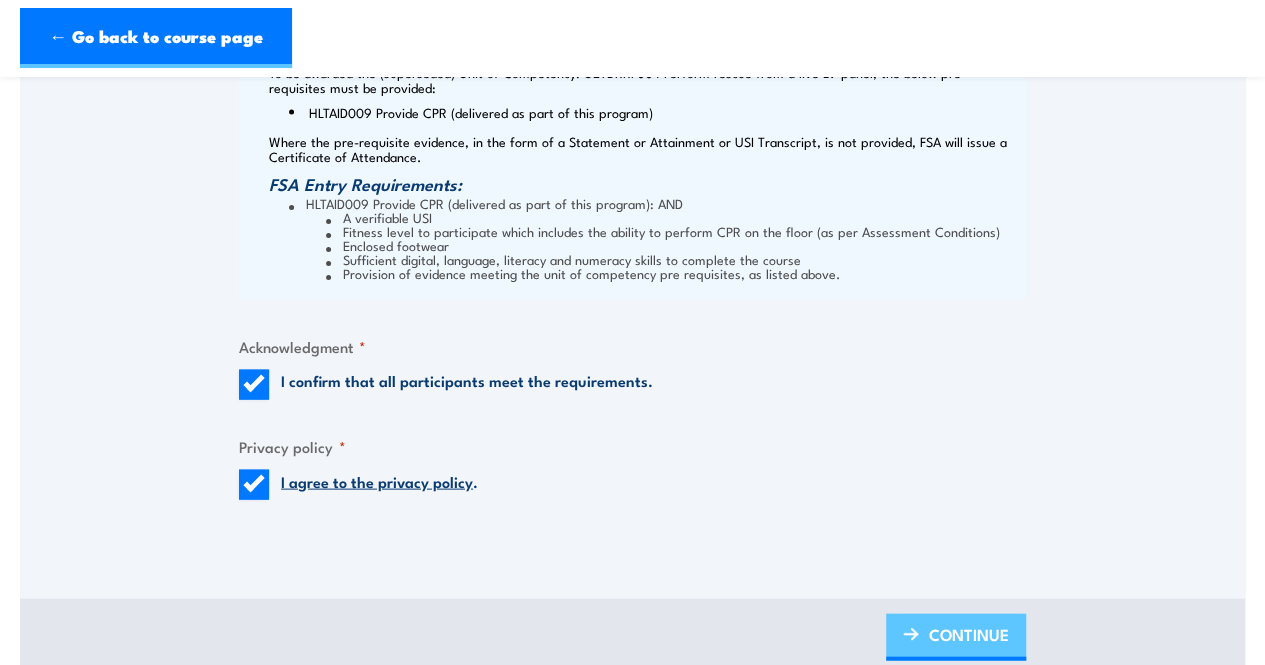 click on "CONTINUE" at bounding box center (956, 636) 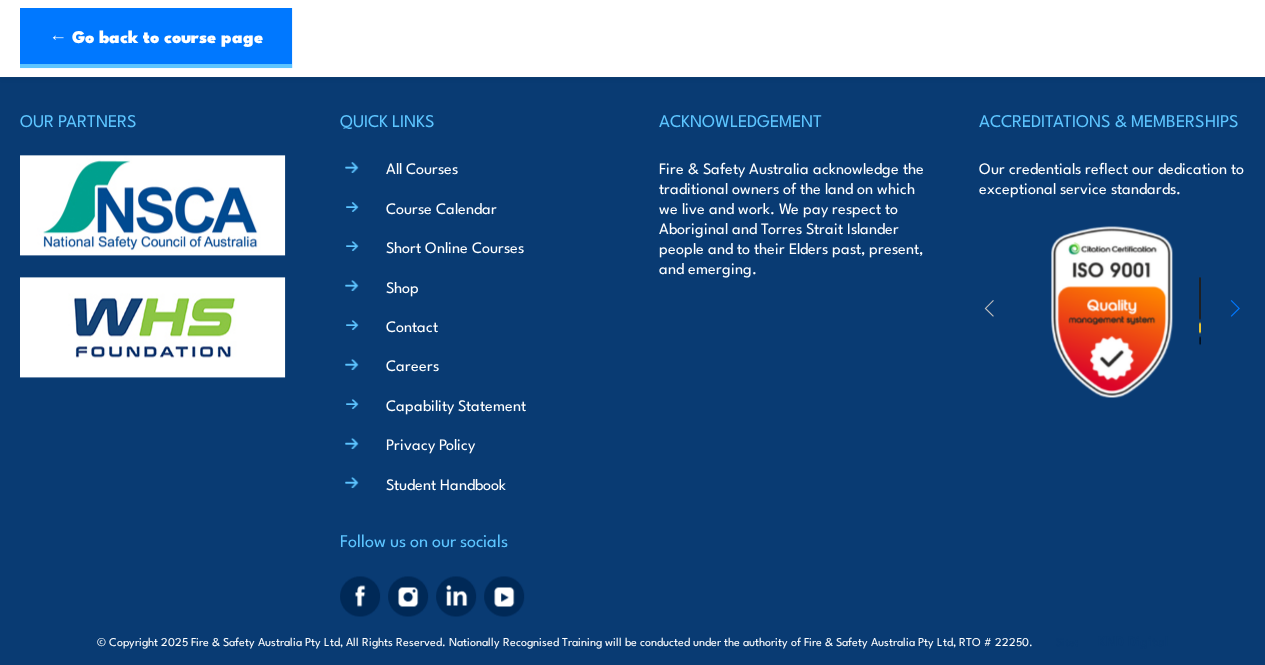 scroll, scrollTop: 0, scrollLeft: 0, axis: both 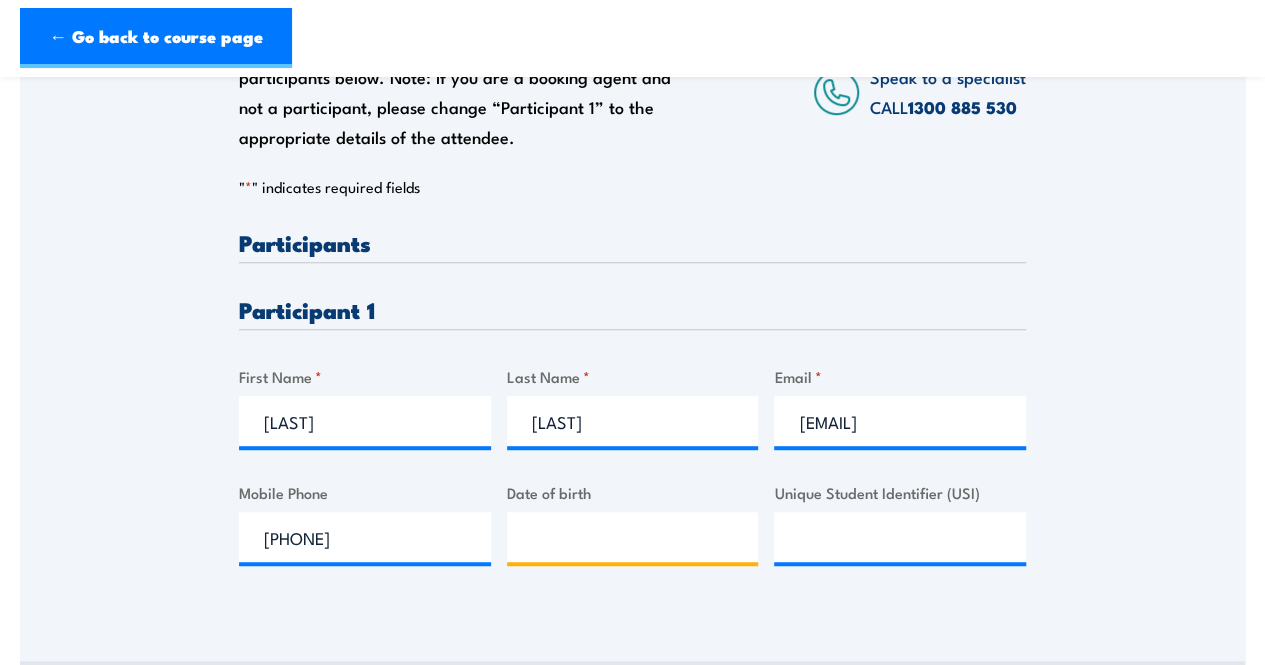 click on "Date of birth" at bounding box center [633, 537] 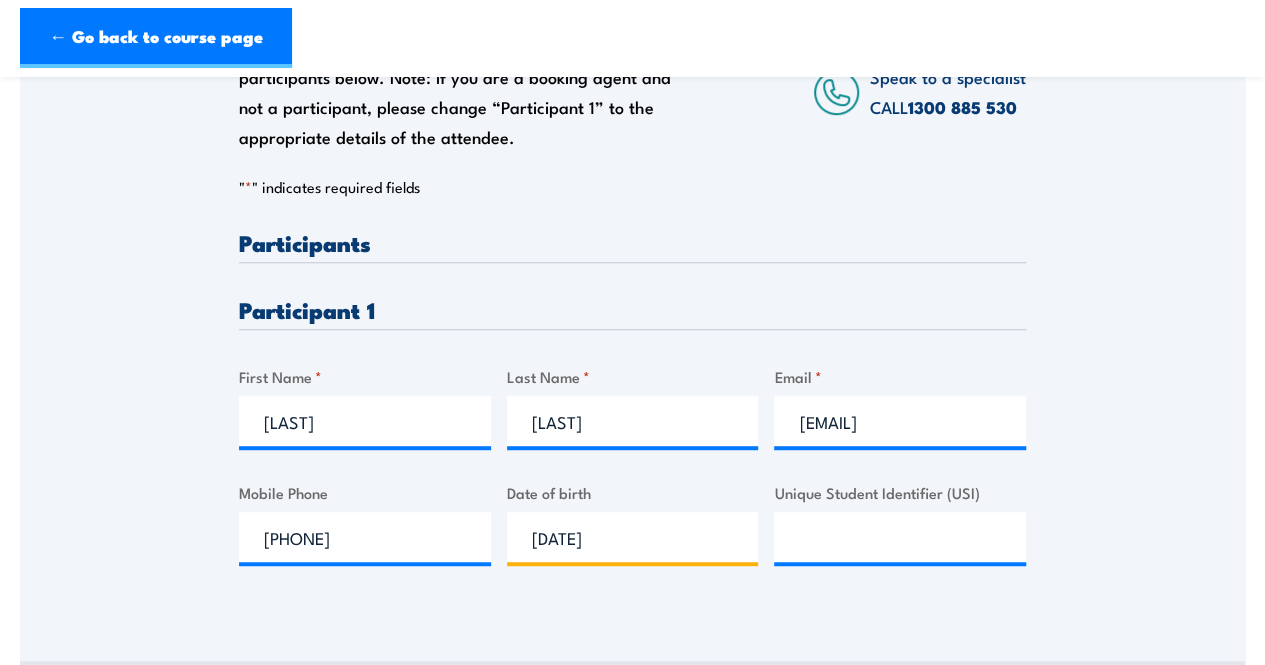 type on "28/04/1983" 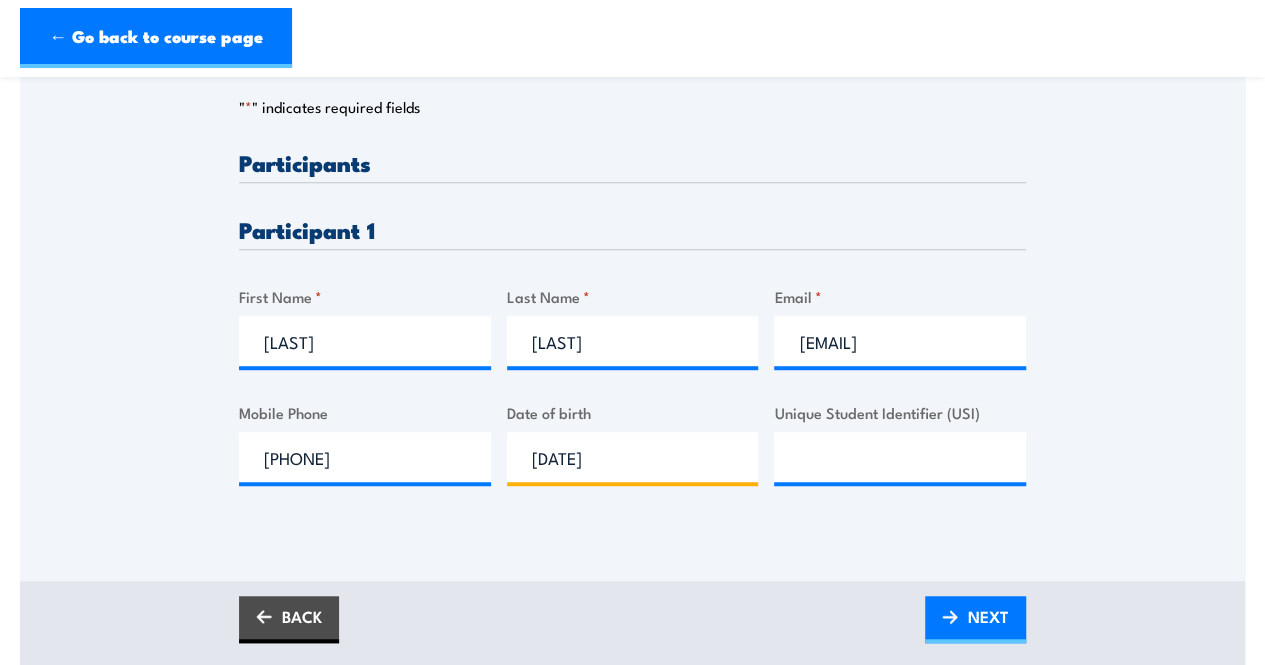 scroll, scrollTop: 485, scrollLeft: 0, axis: vertical 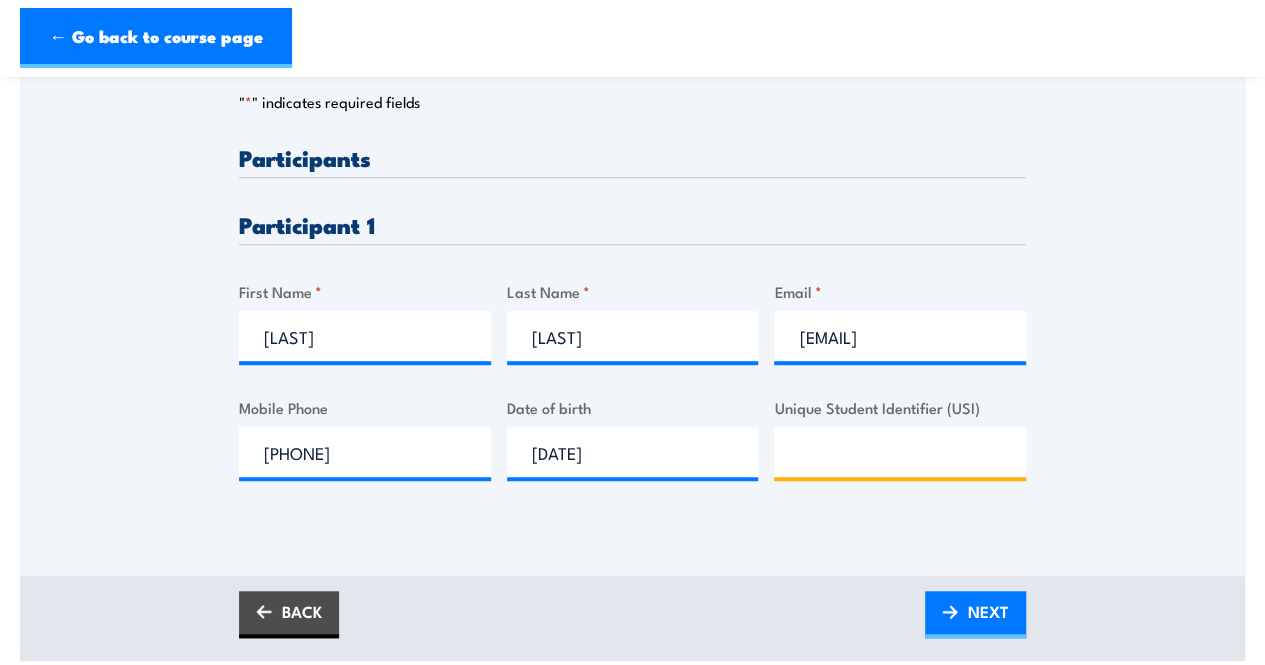 click on "Unique Student Identifier (USI)" at bounding box center [900, 452] 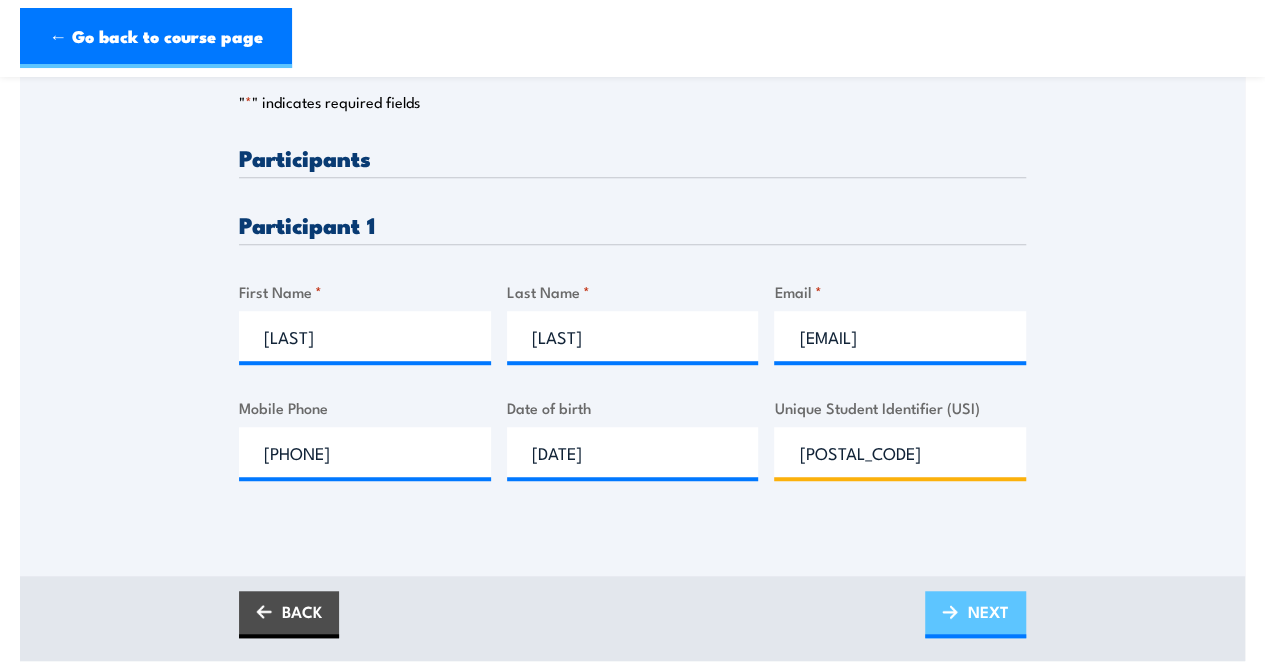 type on "3SVUVHKA8S" 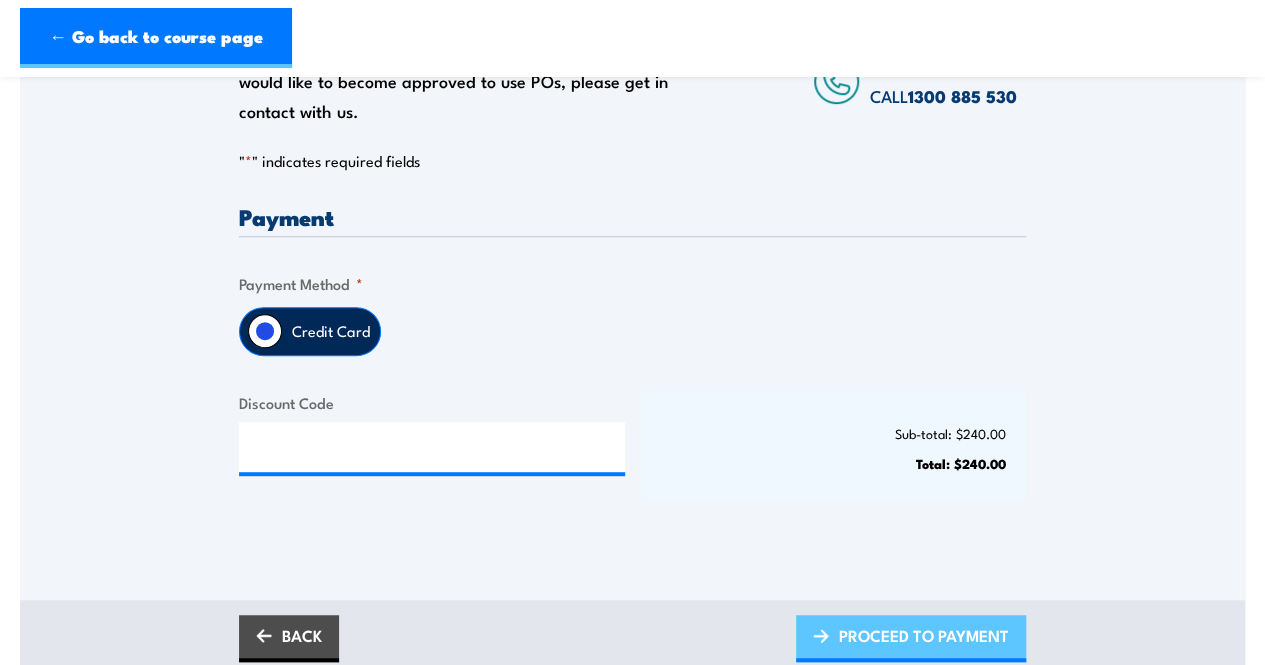 scroll, scrollTop: 226, scrollLeft: 0, axis: vertical 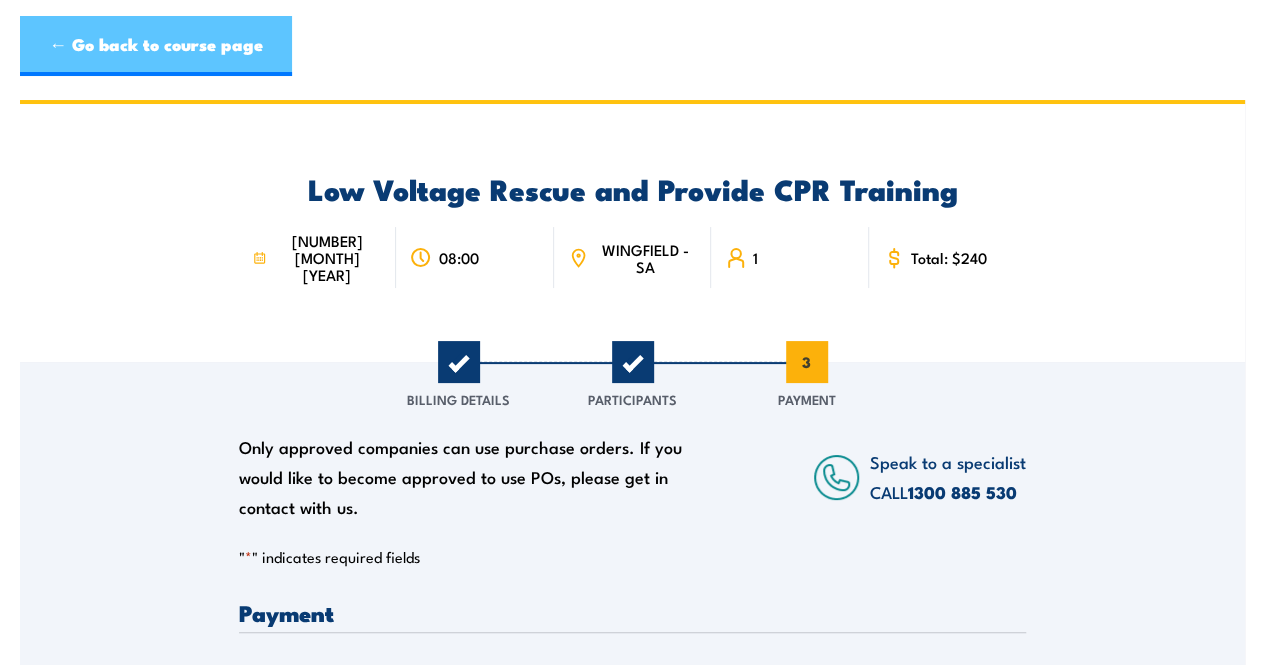 click on "← Go back to course page" at bounding box center [156, 46] 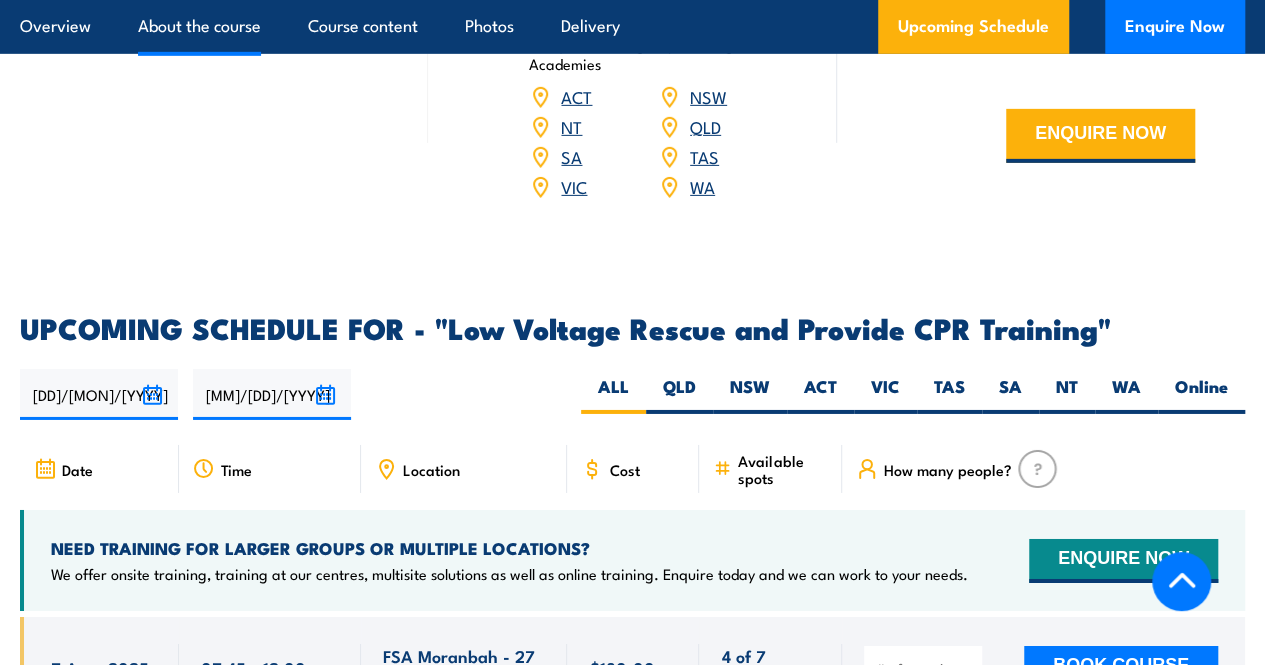 scroll, scrollTop: 0, scrollLeft: 0, axis: both 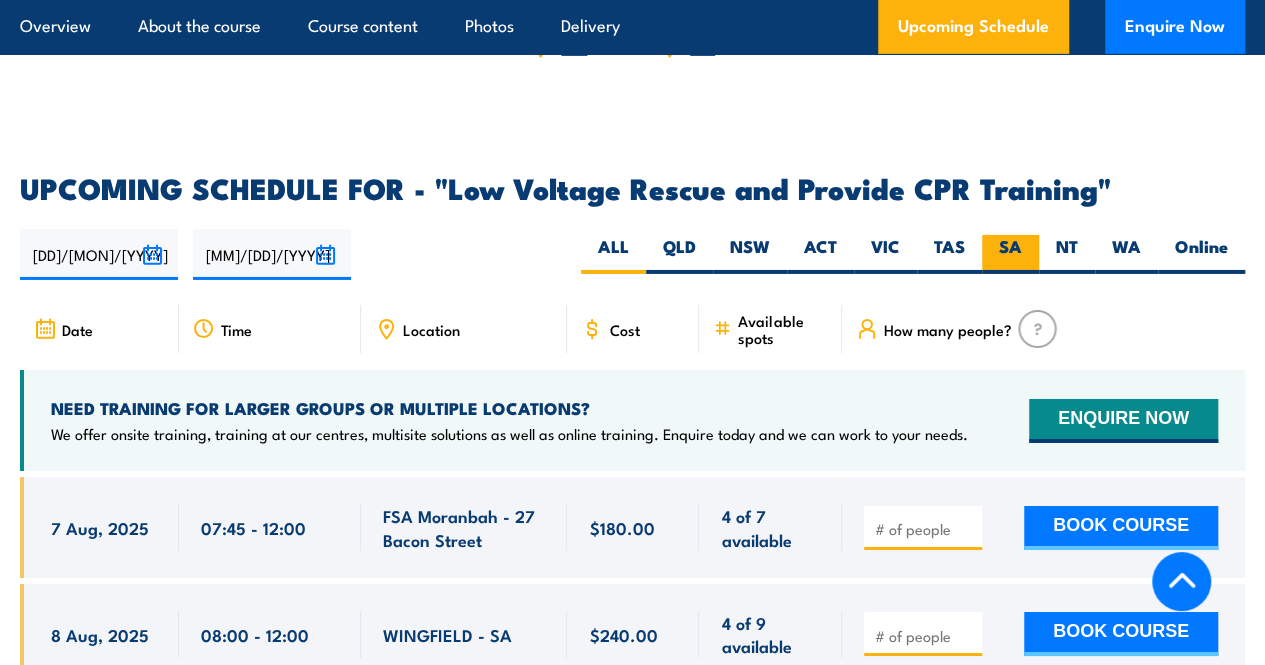 click on "SA" at bounding box center [1010, 254] 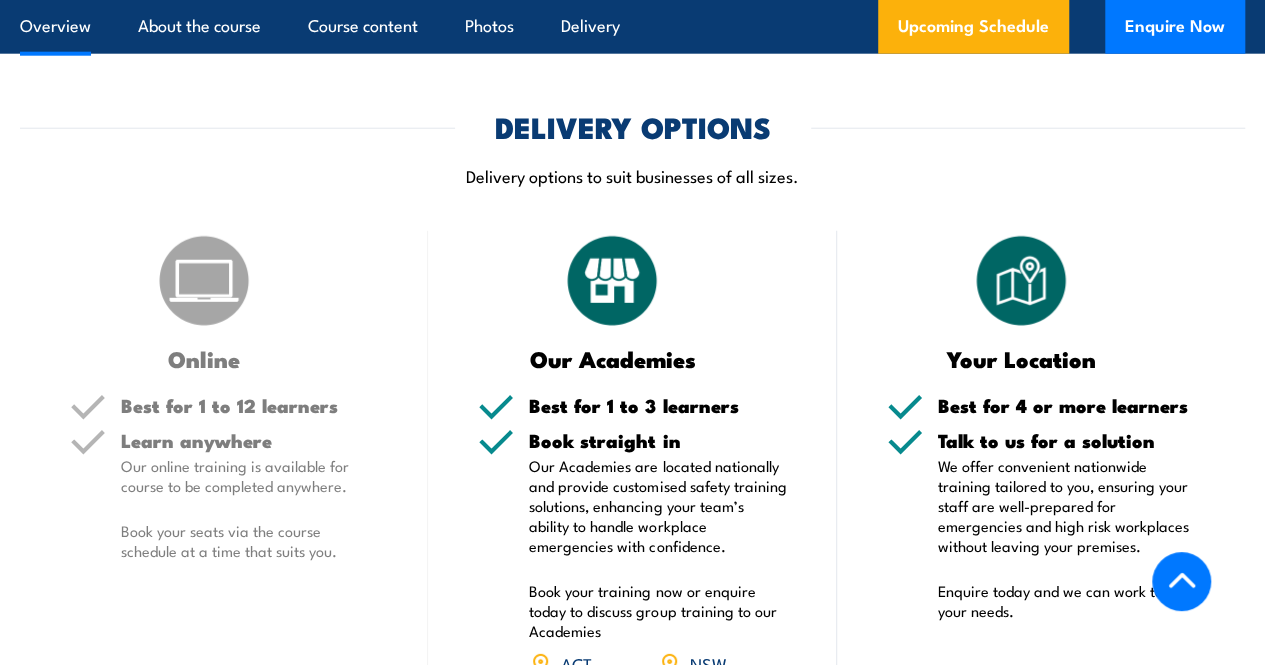 scroll, scrollTop: 0, scrollLeft: 0, axis: both 